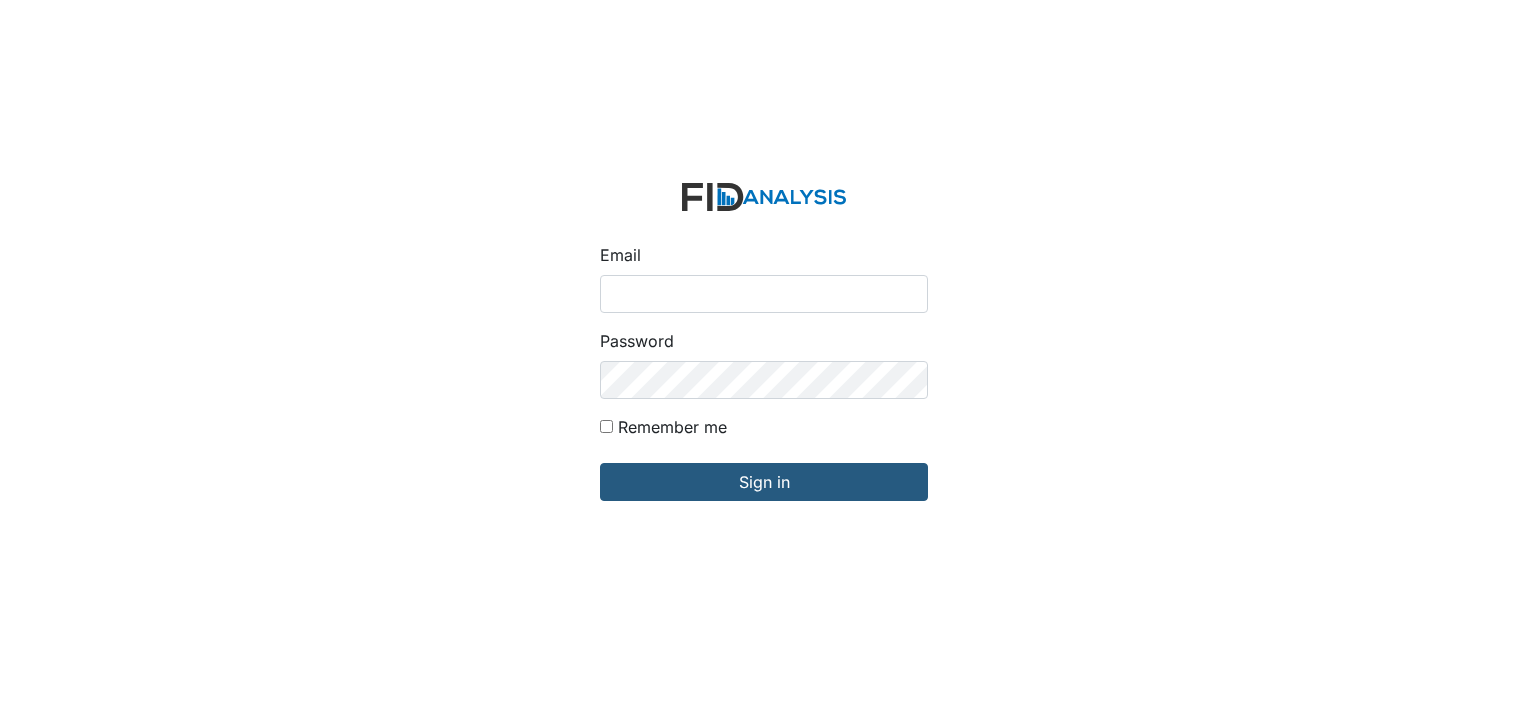 scroll, scrollTop: 0, scrollLeft: 0, axis: both 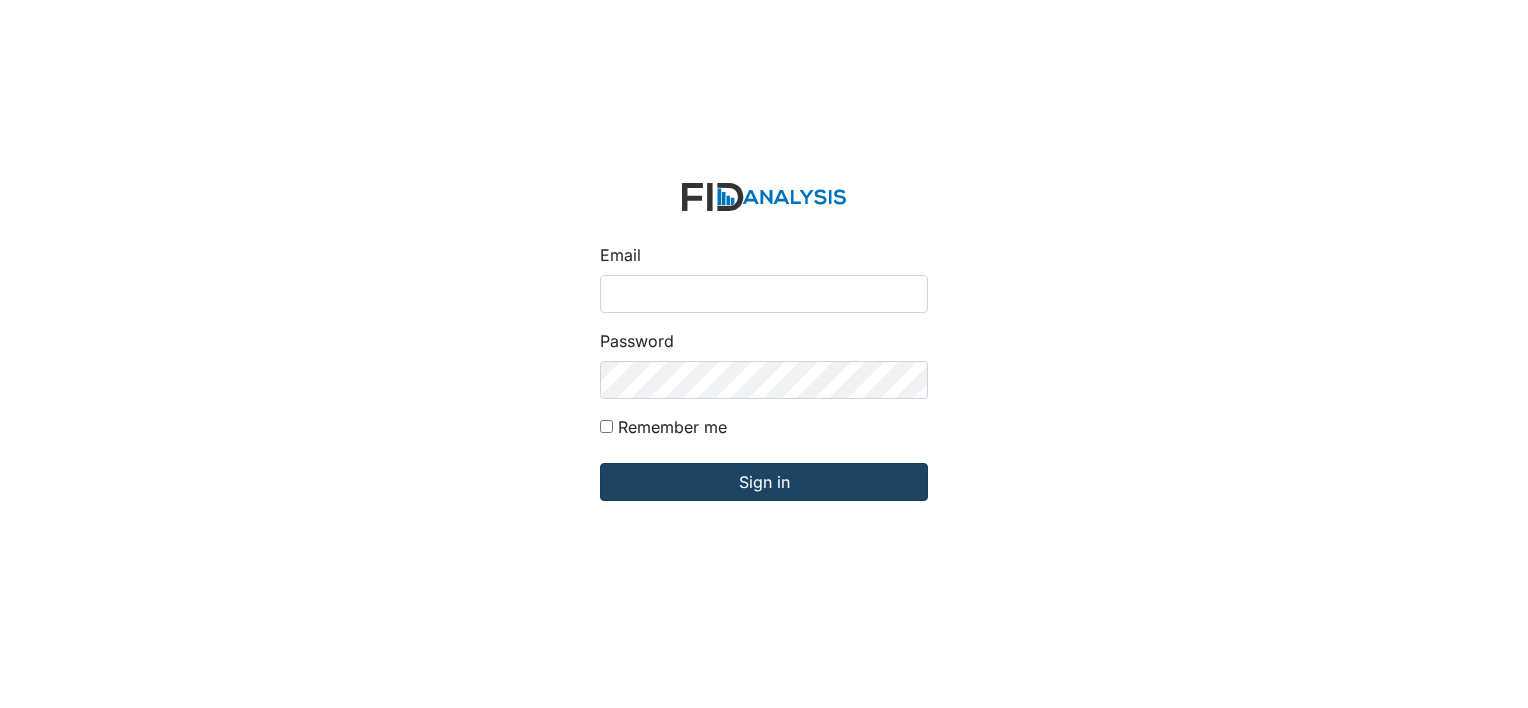 type on "[EMAIL_ADDRESS][DOMAIN_NAME]" 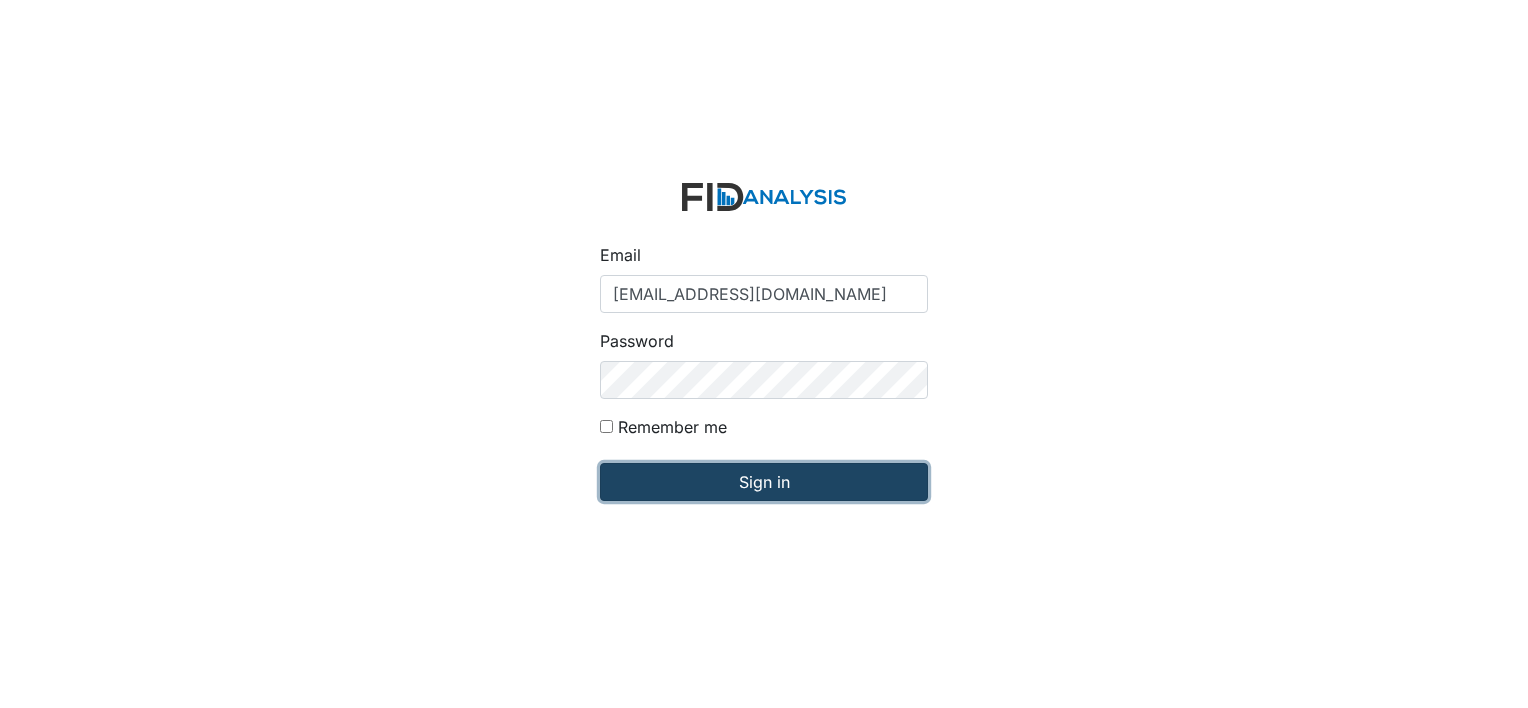 click on "Sign in" at bounding box center (764, 482) 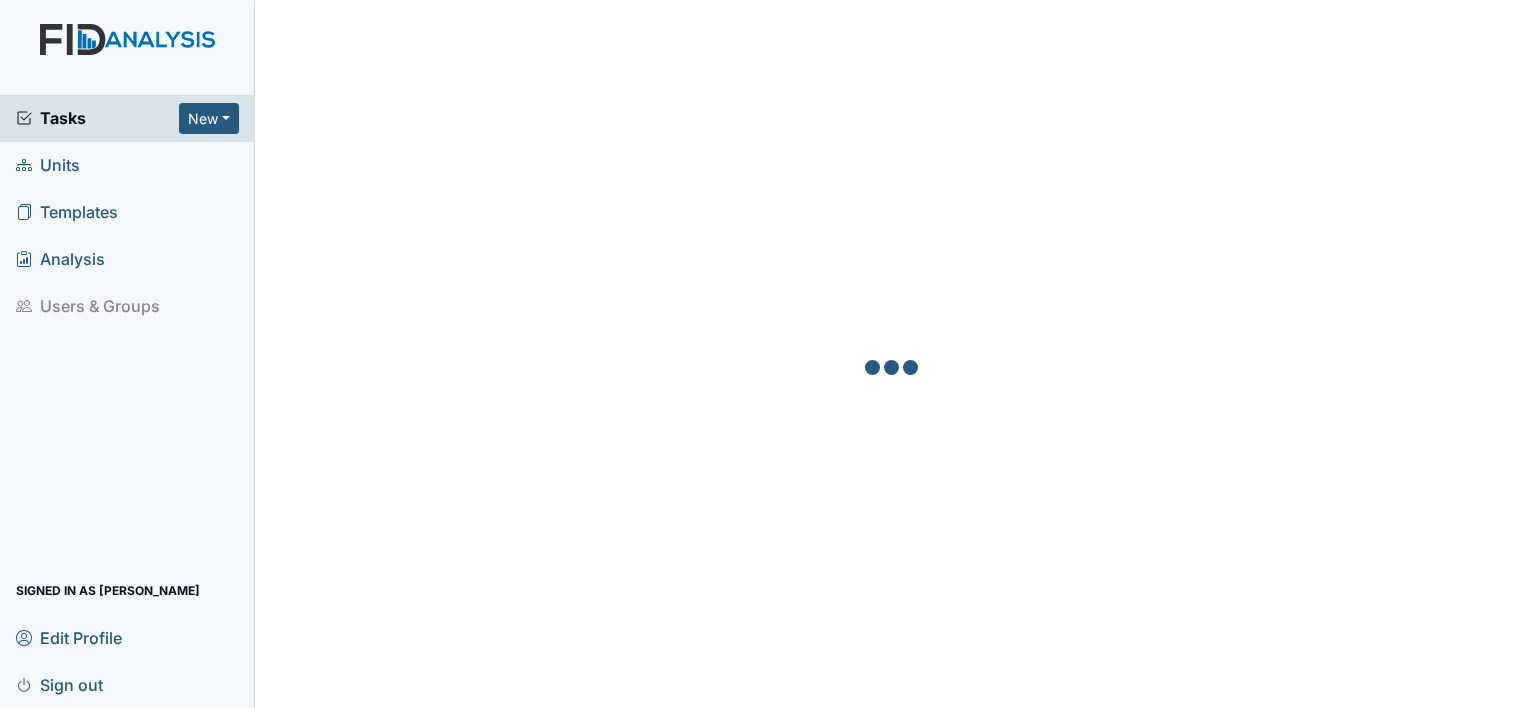 scroll, scrollTop: 0, scrollLeft: 0, axis: both 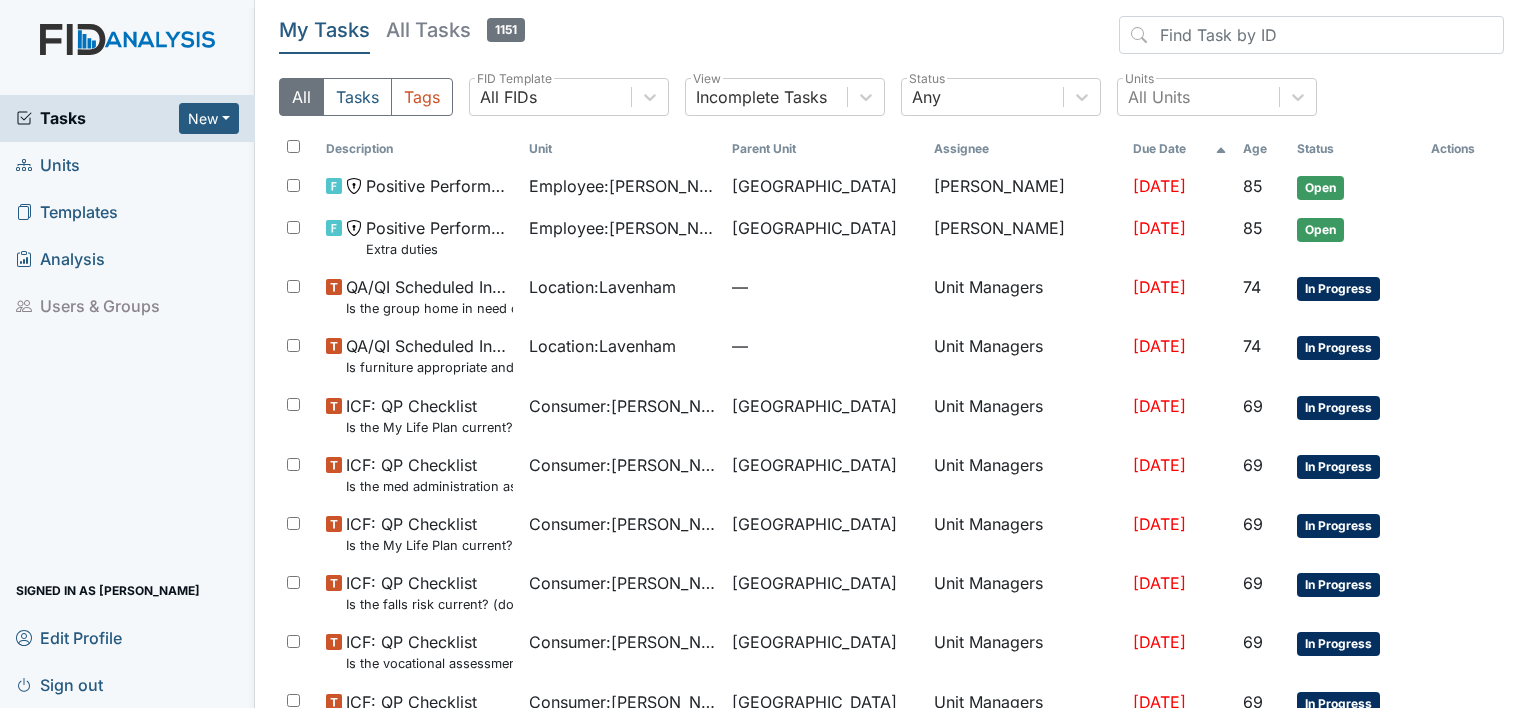 click on "All Tasks   1151" at bounding box center [455, 30] 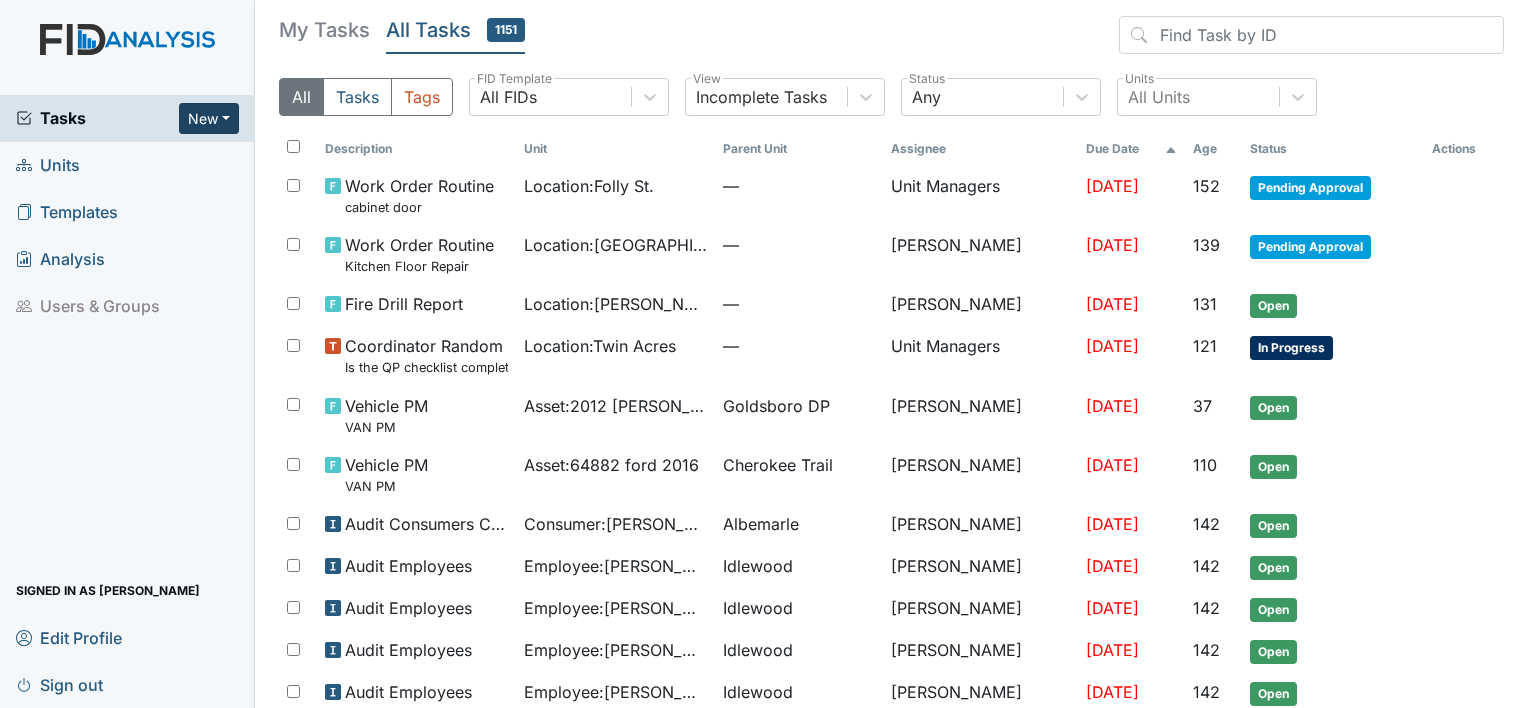 click on "New" at bounding box center (209, 118) 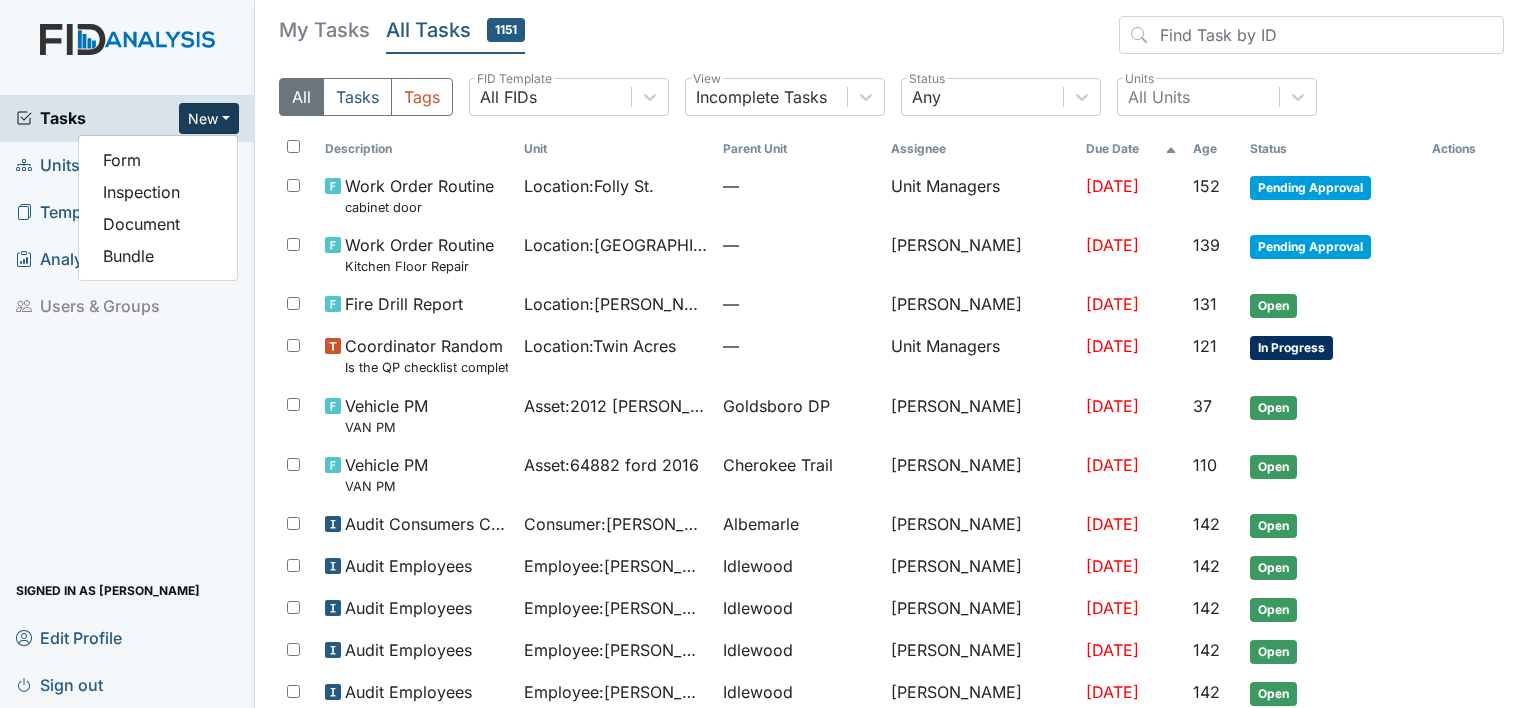 click on "Tasks
New
Form
Inspection
Document
Bundle
Units
Templates
Analysis
Users & Groups
Signed in as Christy Weathers
Edit Profile
Sign out" at bounding box center (127, 401) 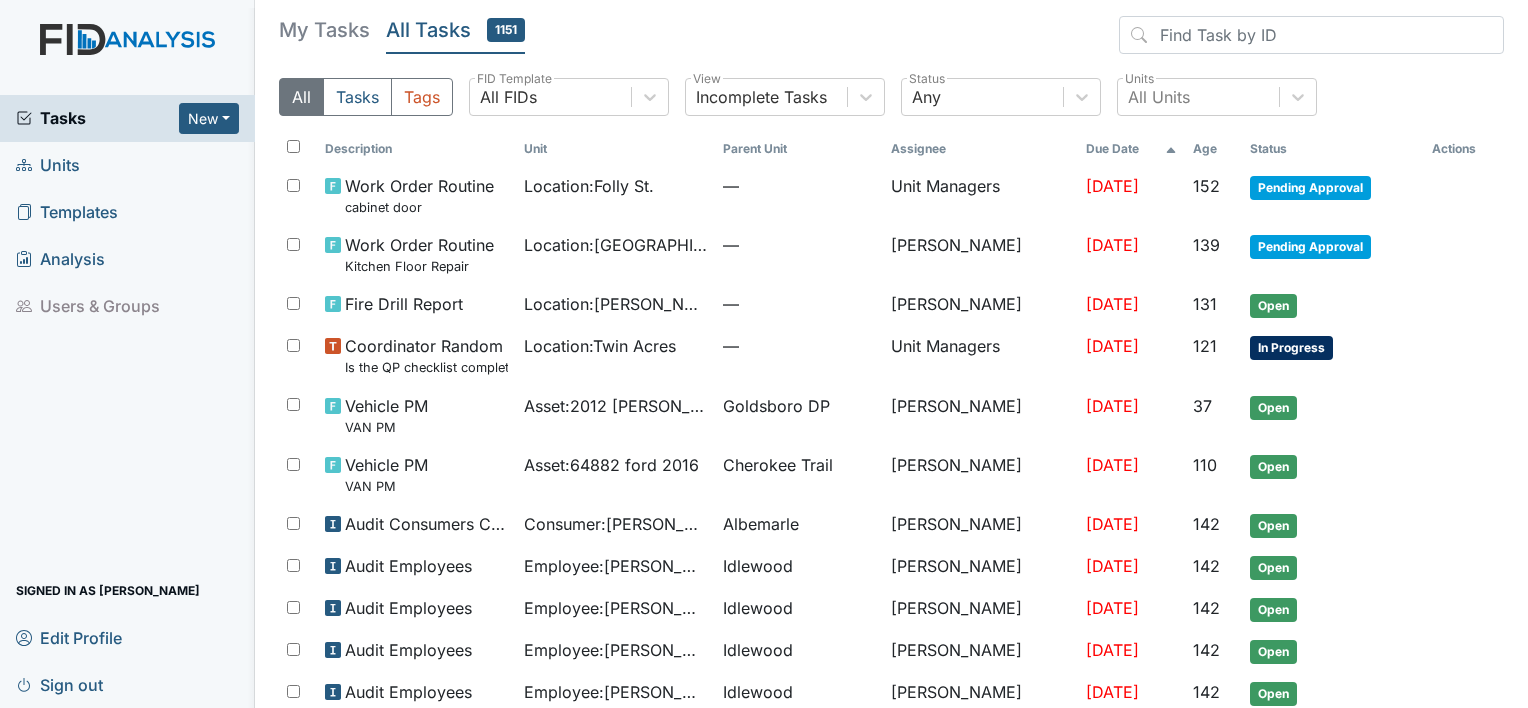 click on "Units" at bounding box center [48, 165] 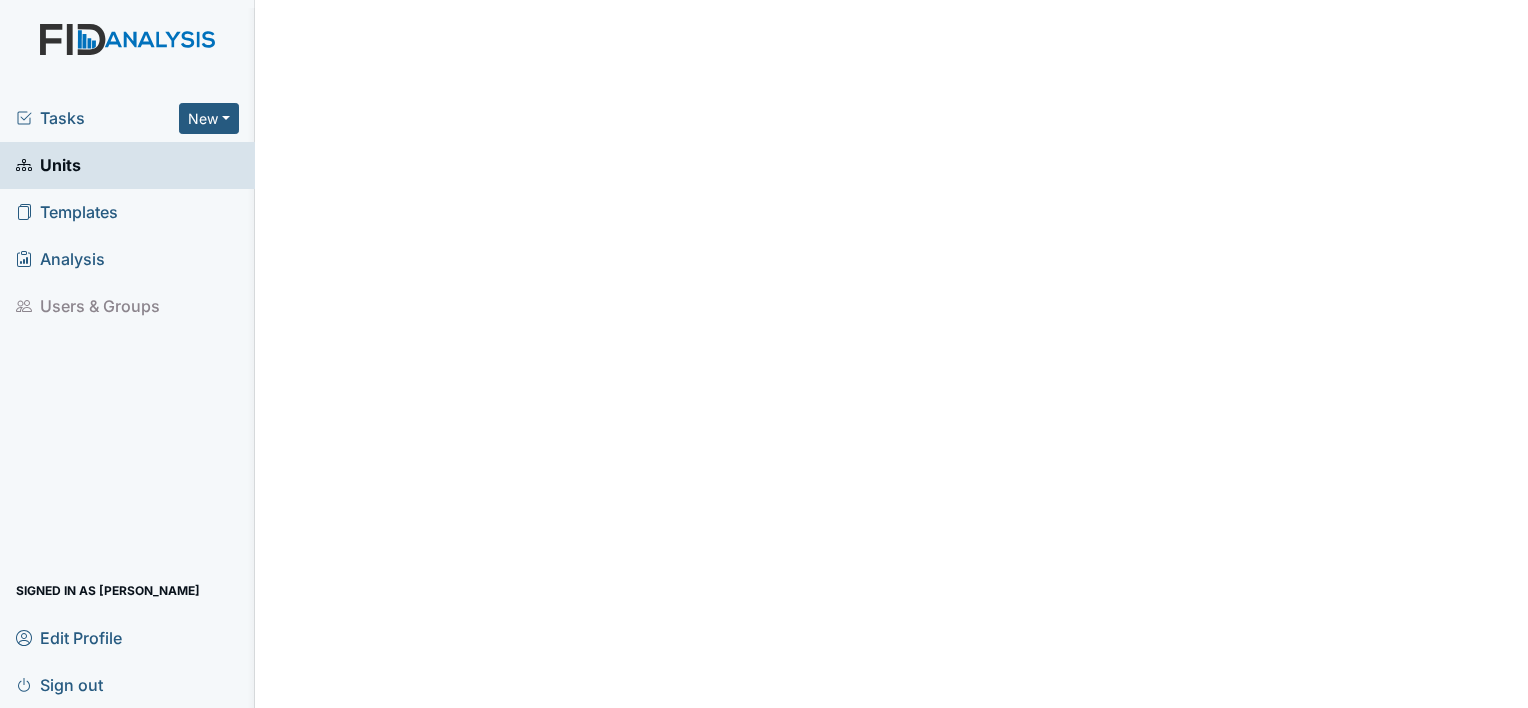 scroll, scrollTop: 0, scrollLeft: 0, axis: both 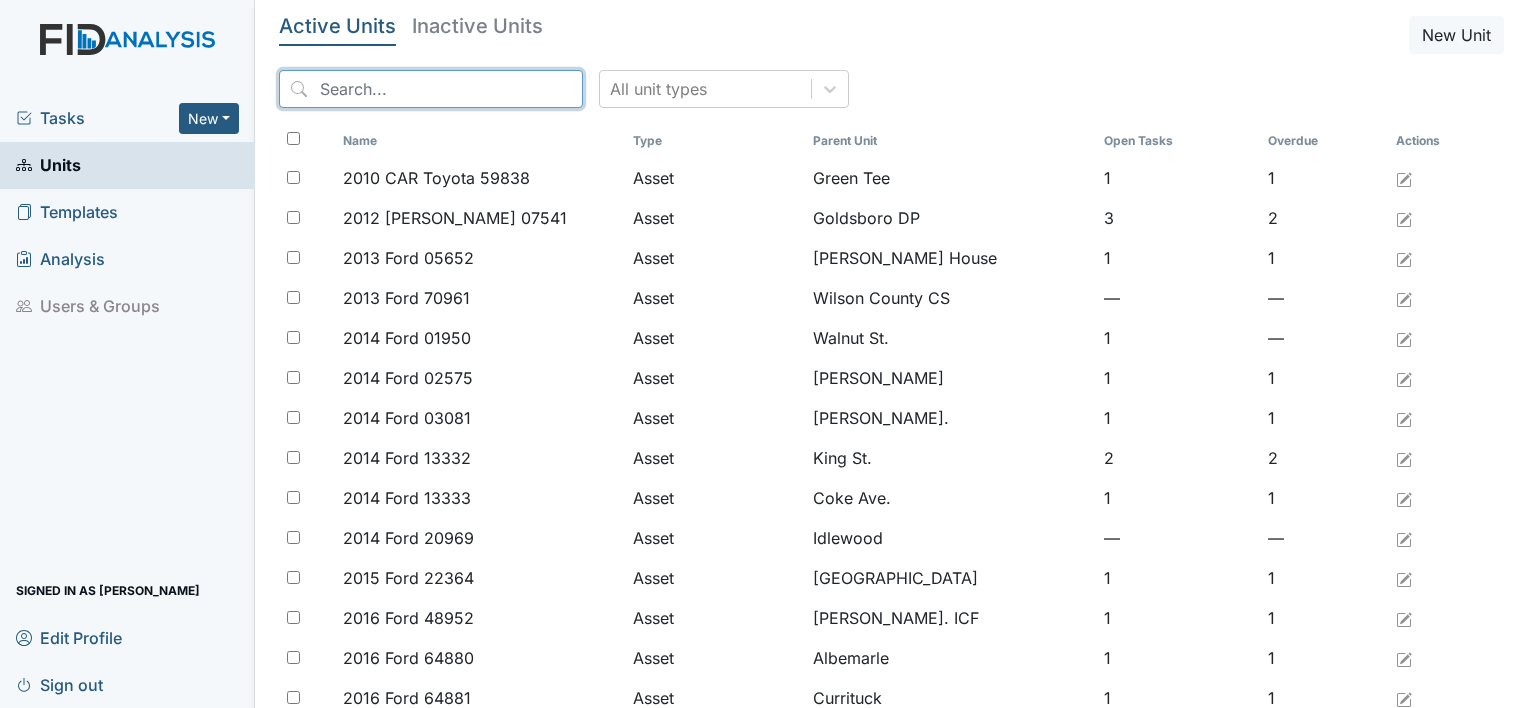 click at bounding box center [431, 89] 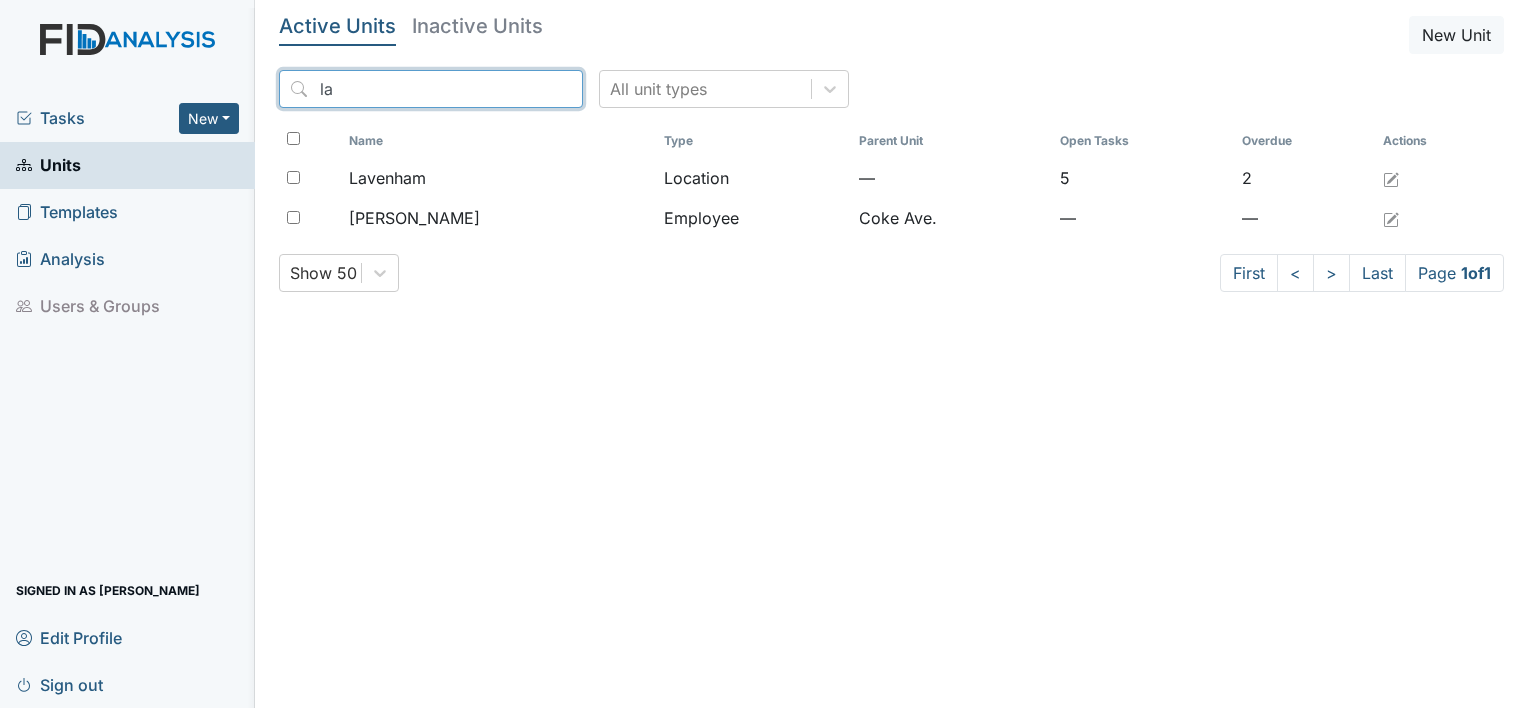 type on "l" 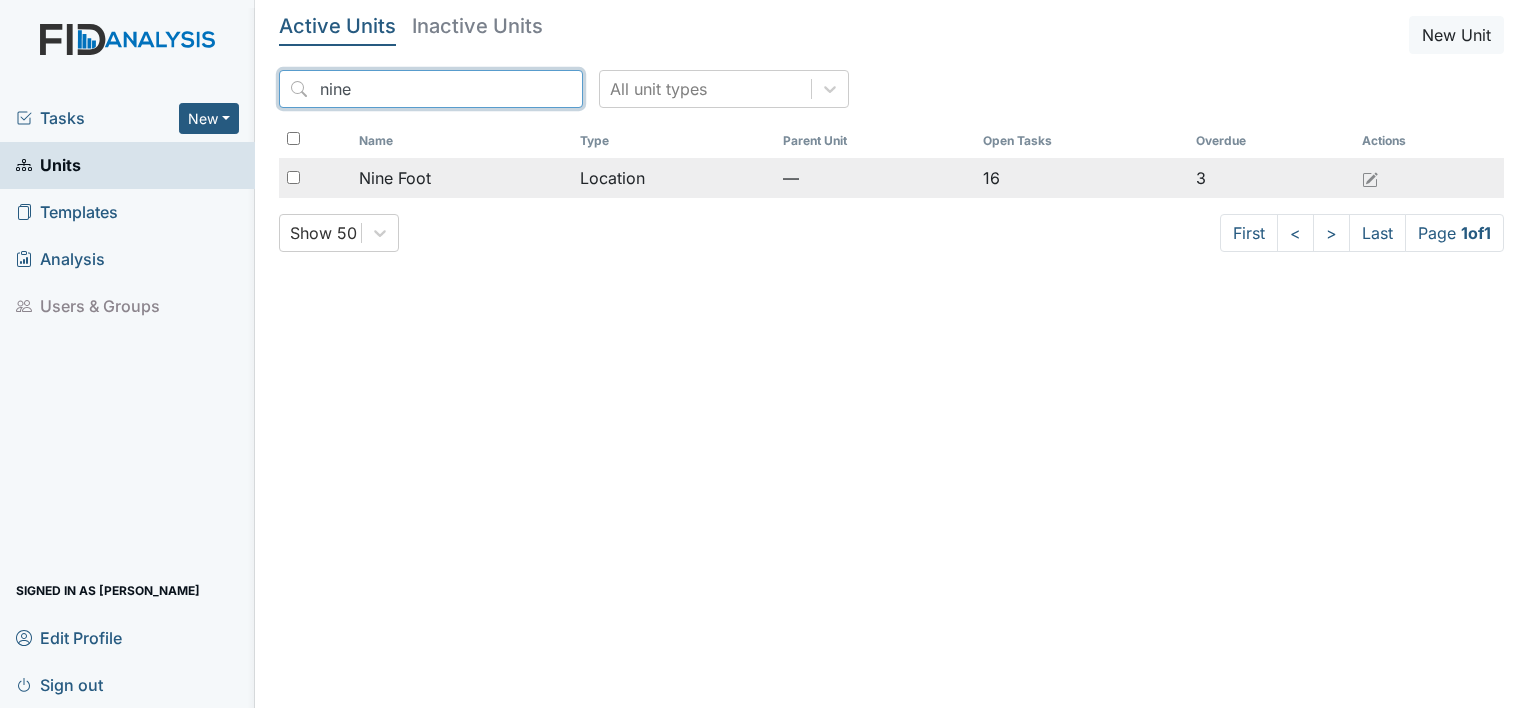 type on "nine" 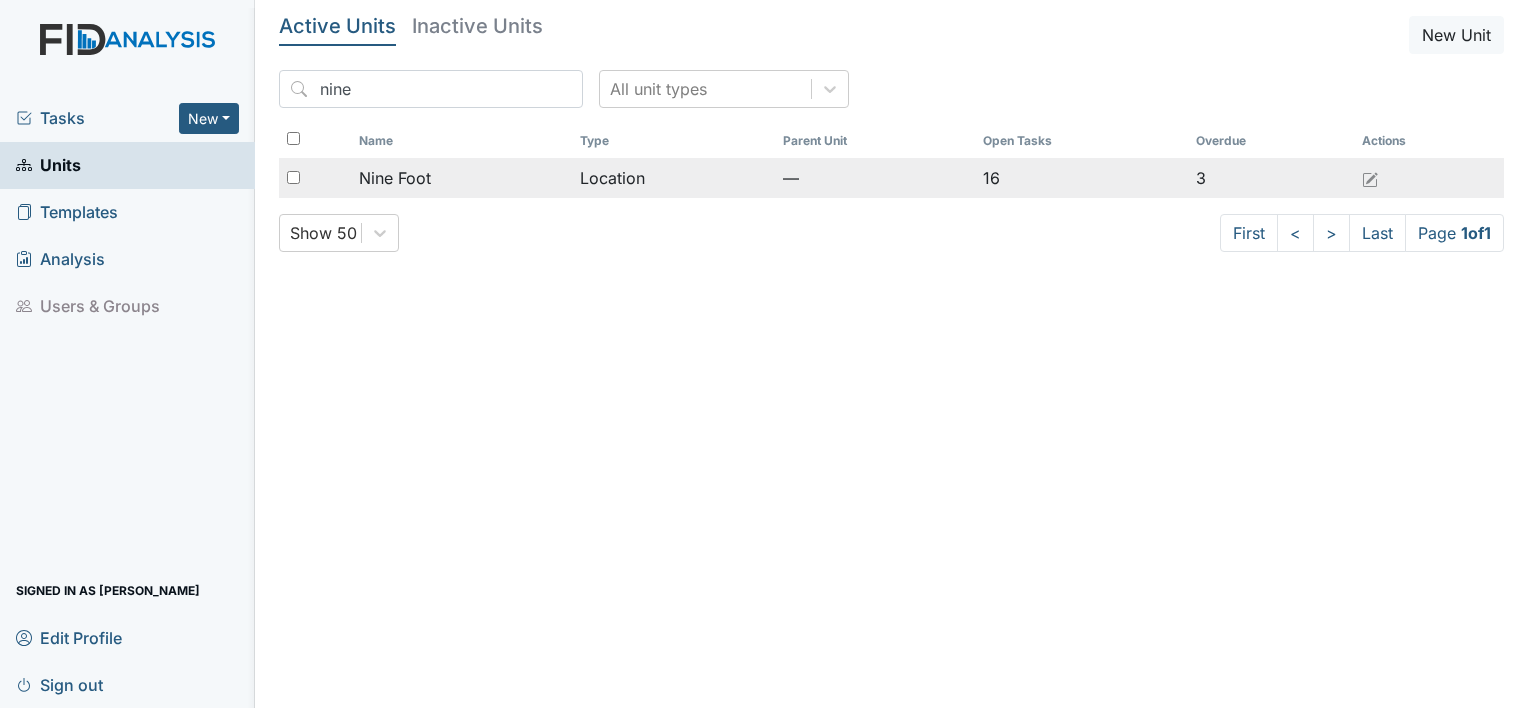 click on "Nine Foot" at bounding box center [461, 178] 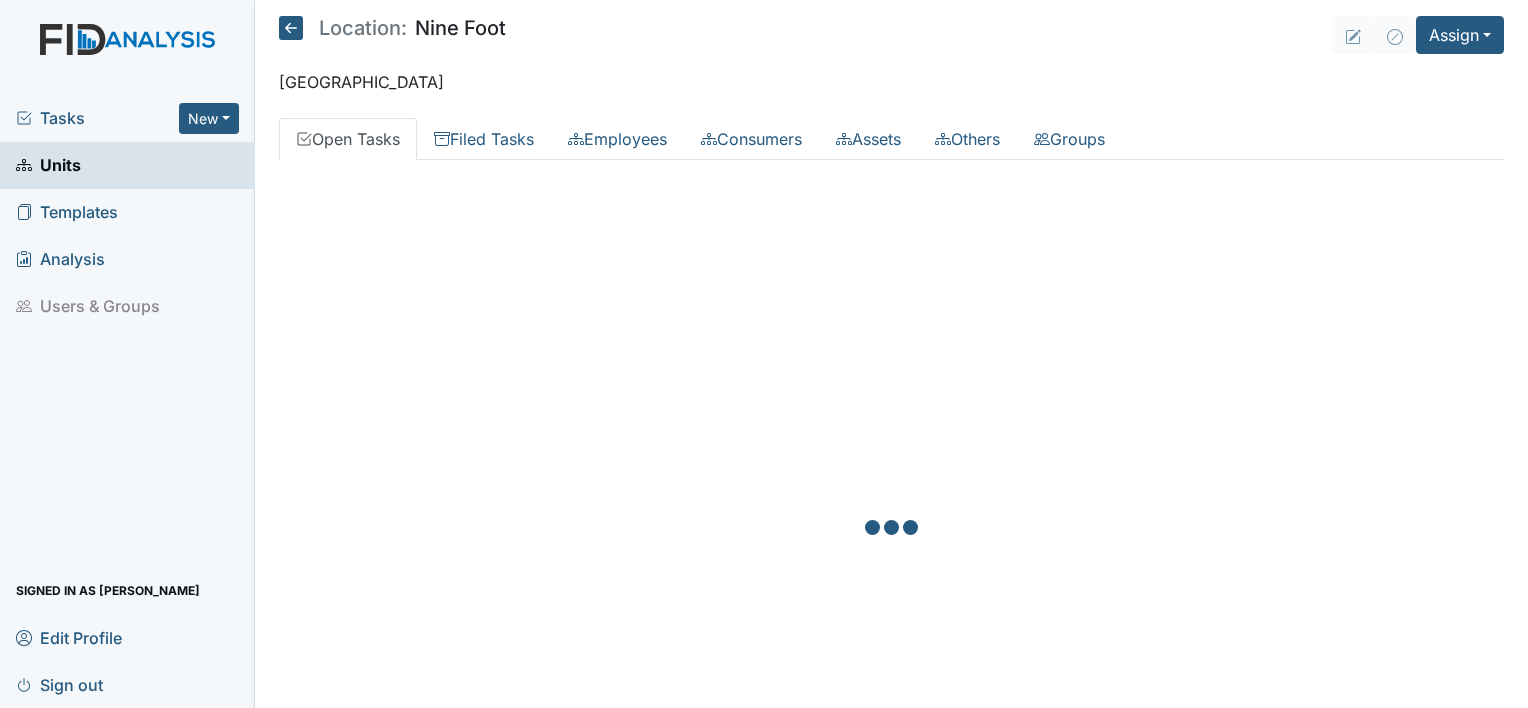 scroll, scrollTop: 0, scrollLeft: 0, axis: both 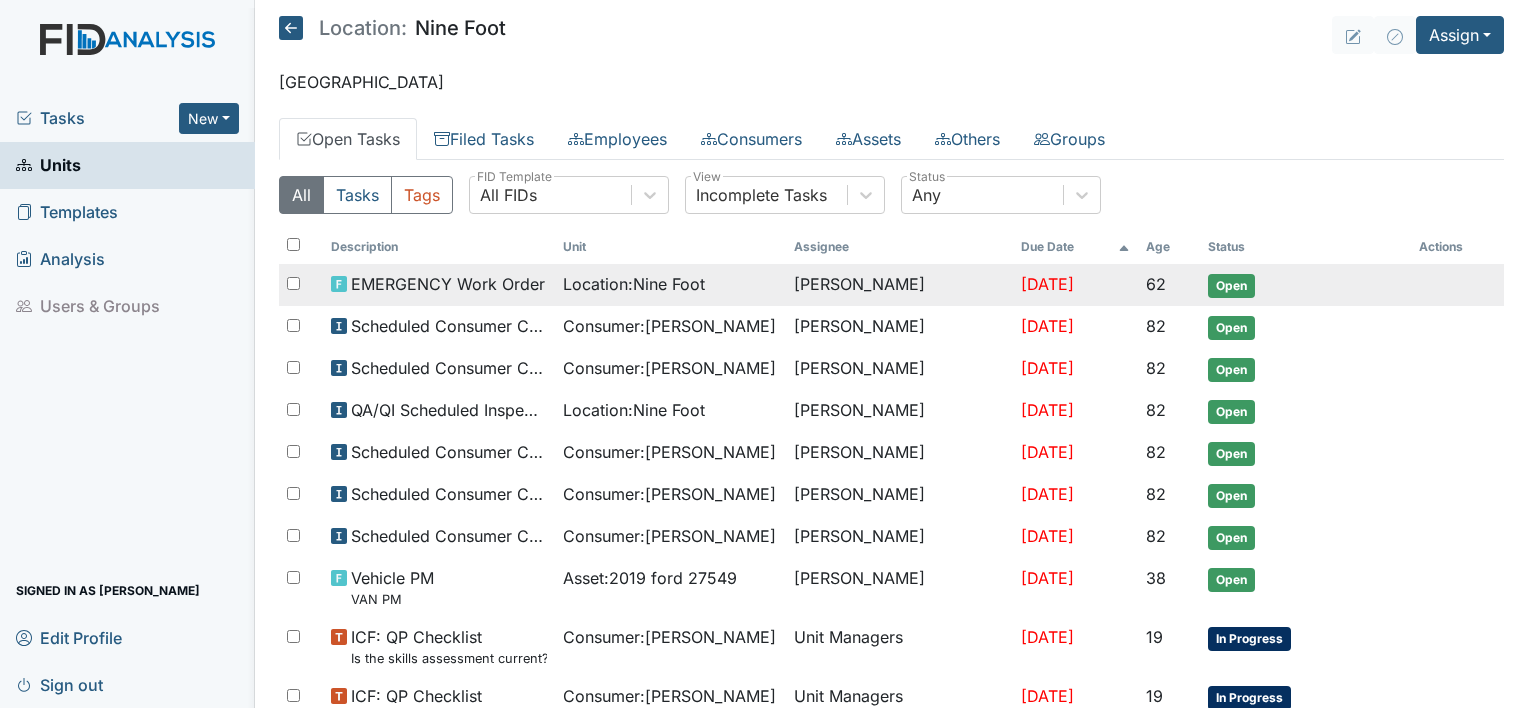 click on "Location :  Nine Foot" at bounding box center (634, 284) 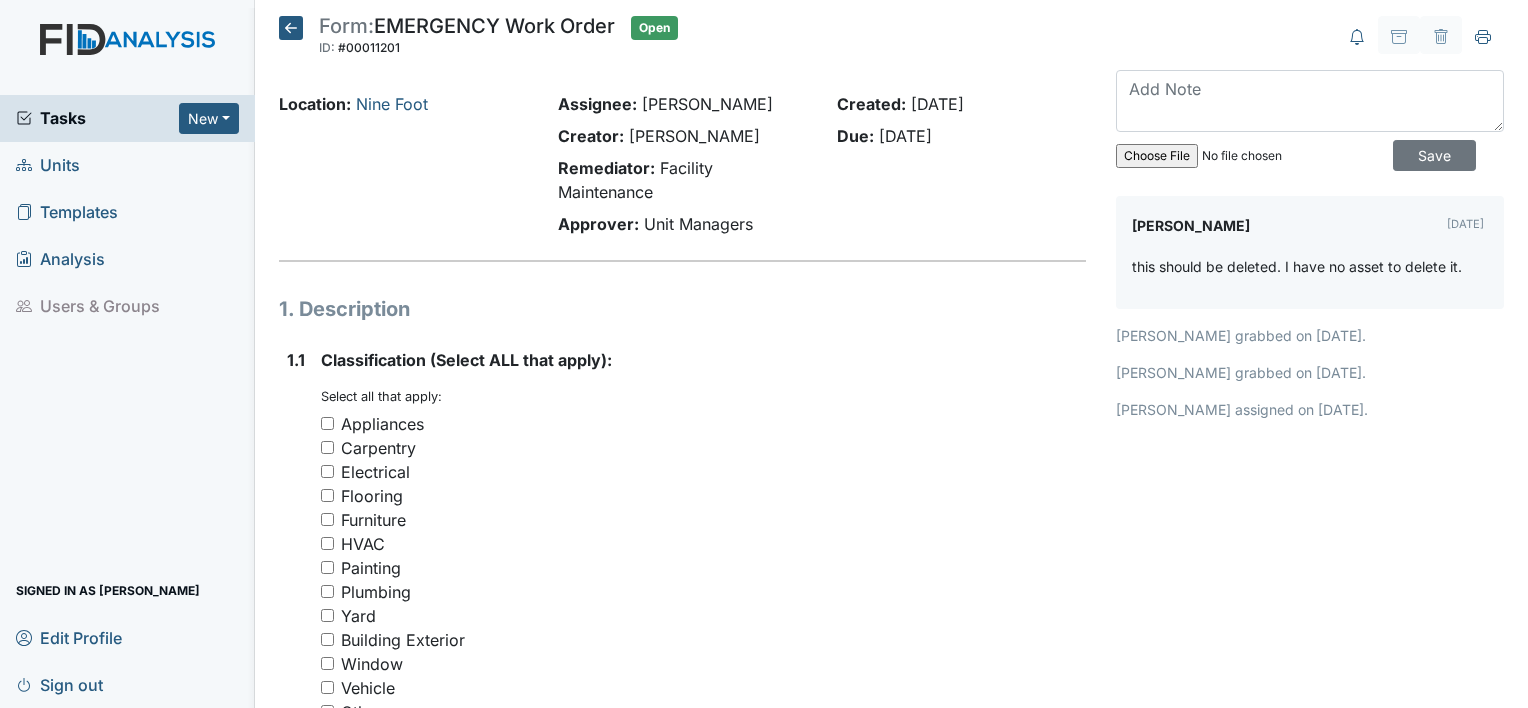 scroll, scrollTop: 0, scrollLeft: 0, axis: both 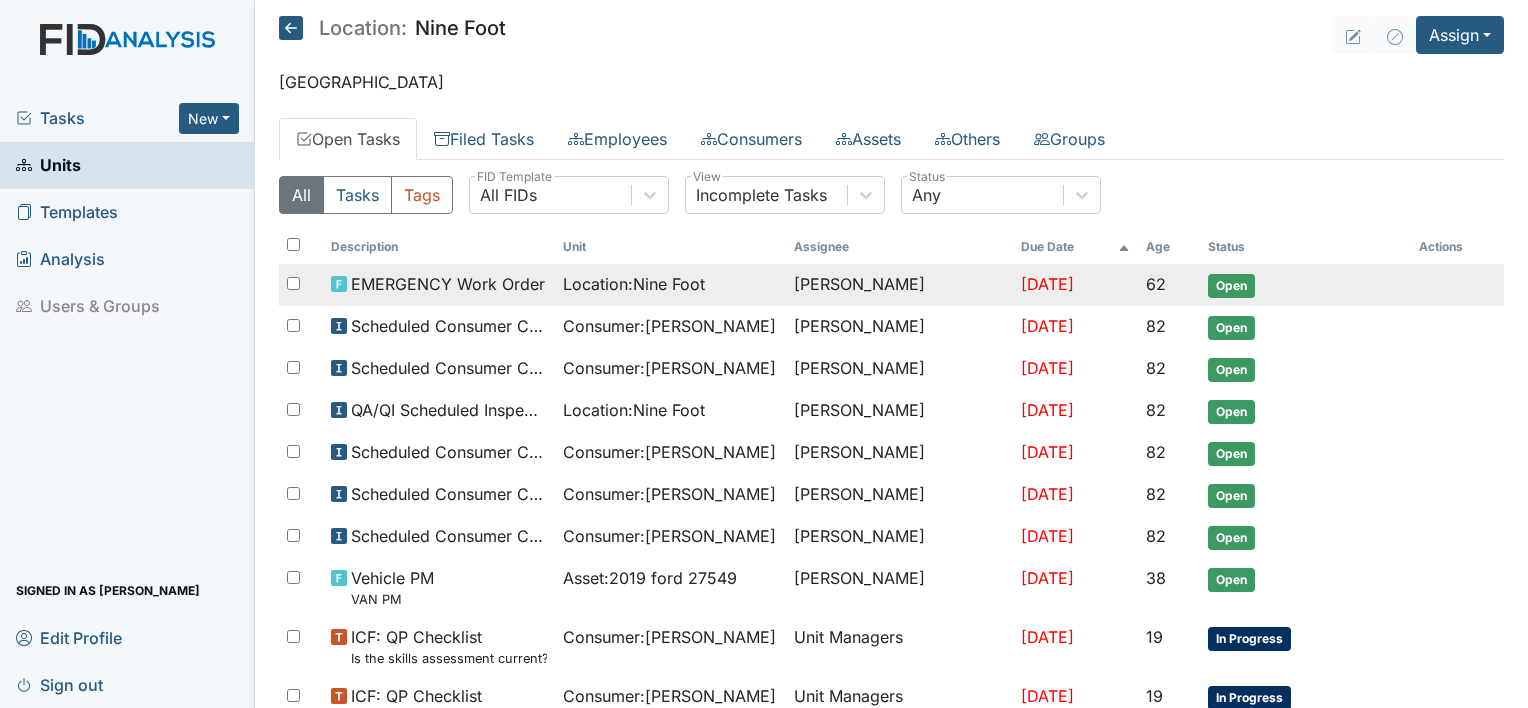 click on "Open" at bounding box center [1231, 286] 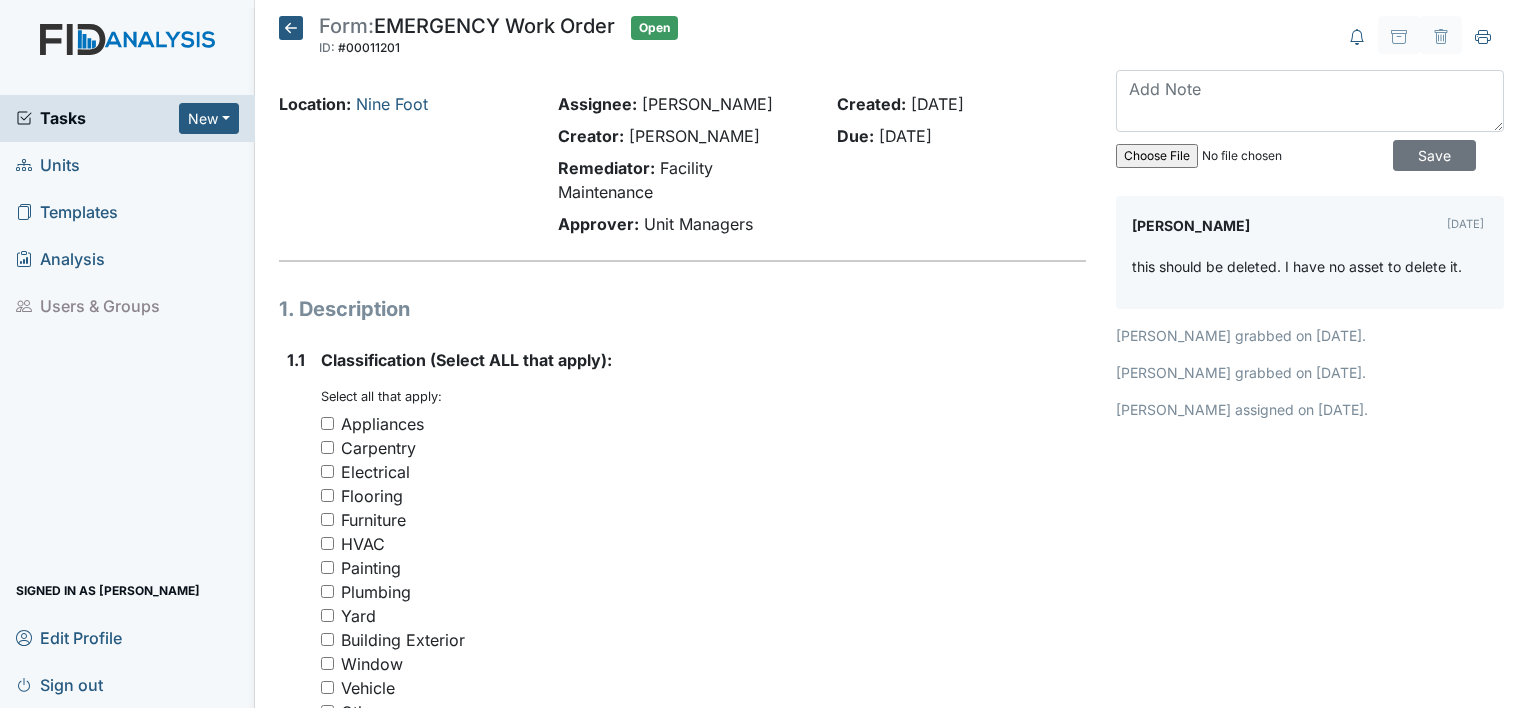 scroll, scrollTop: 0, scrollLeft: 0, axis: both 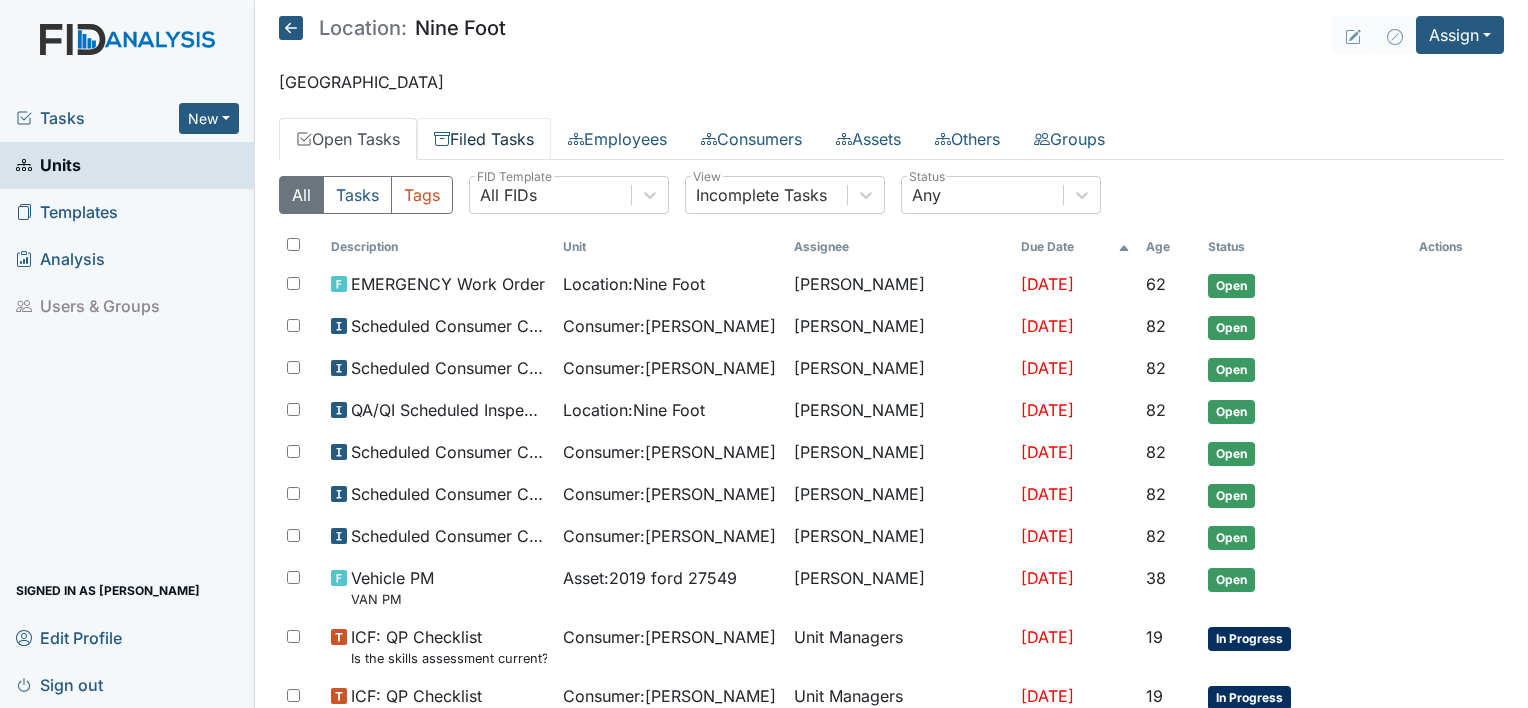click on "Filed Tasks" at bounding box center [484, 139] 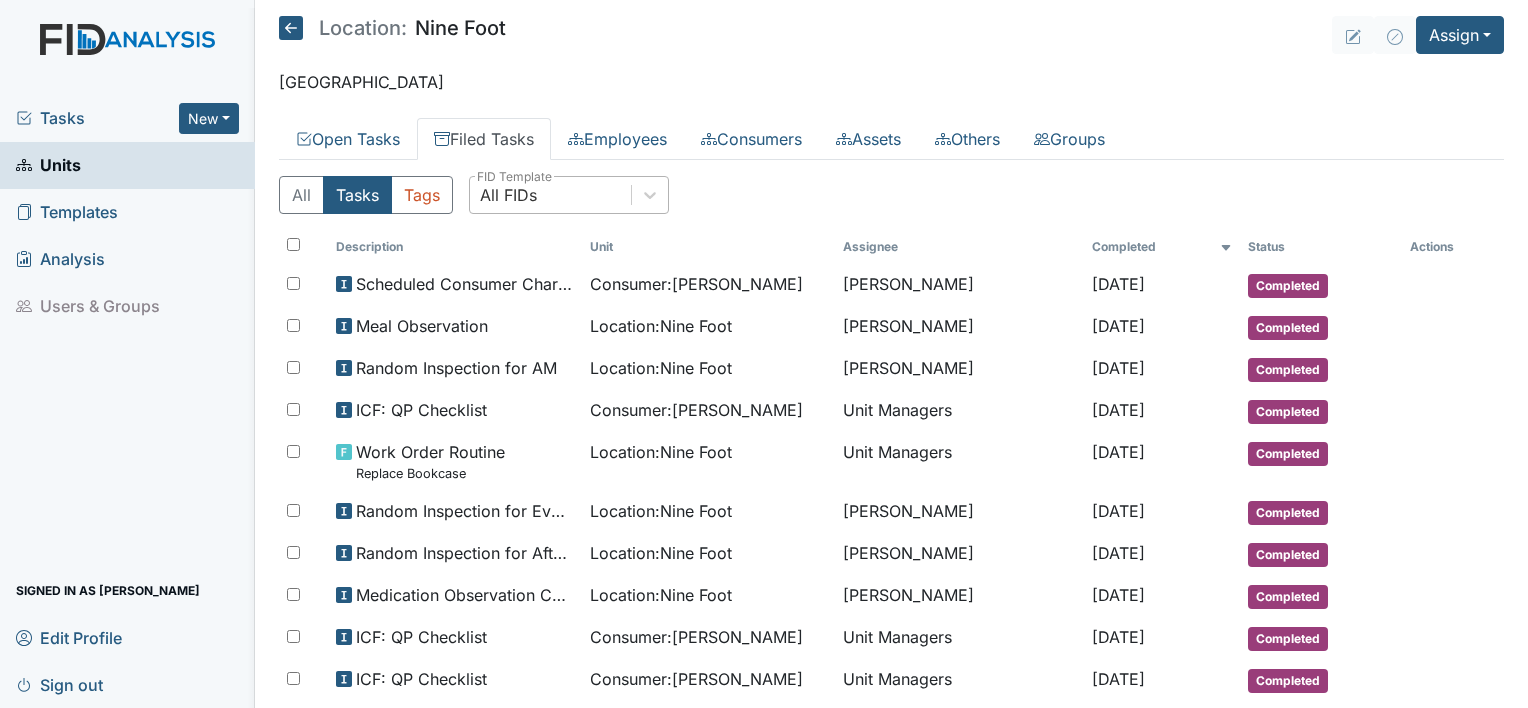 click on "All FIDs" at bounding box center [508, 195] 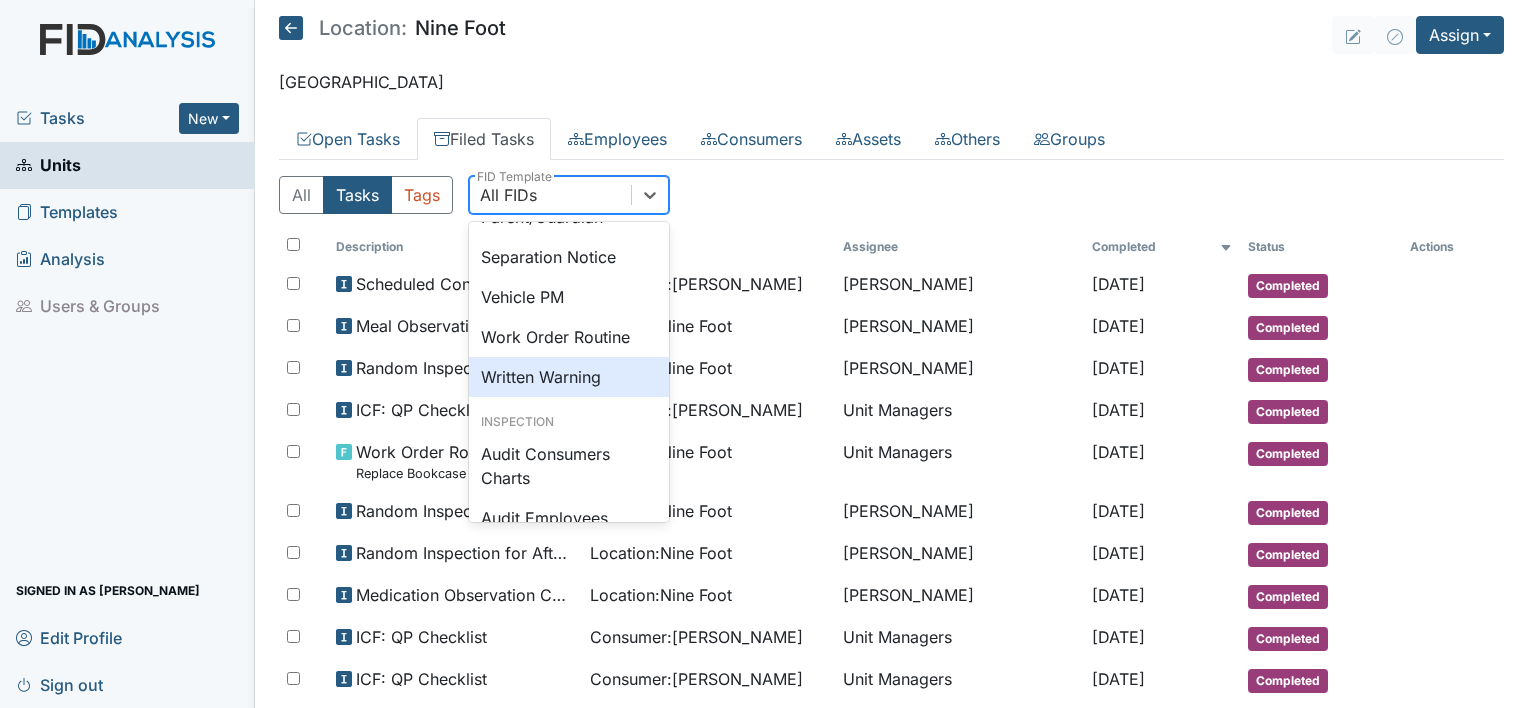 scroll, scrollTop: 900, scrollLeft: 0, axis: vertical 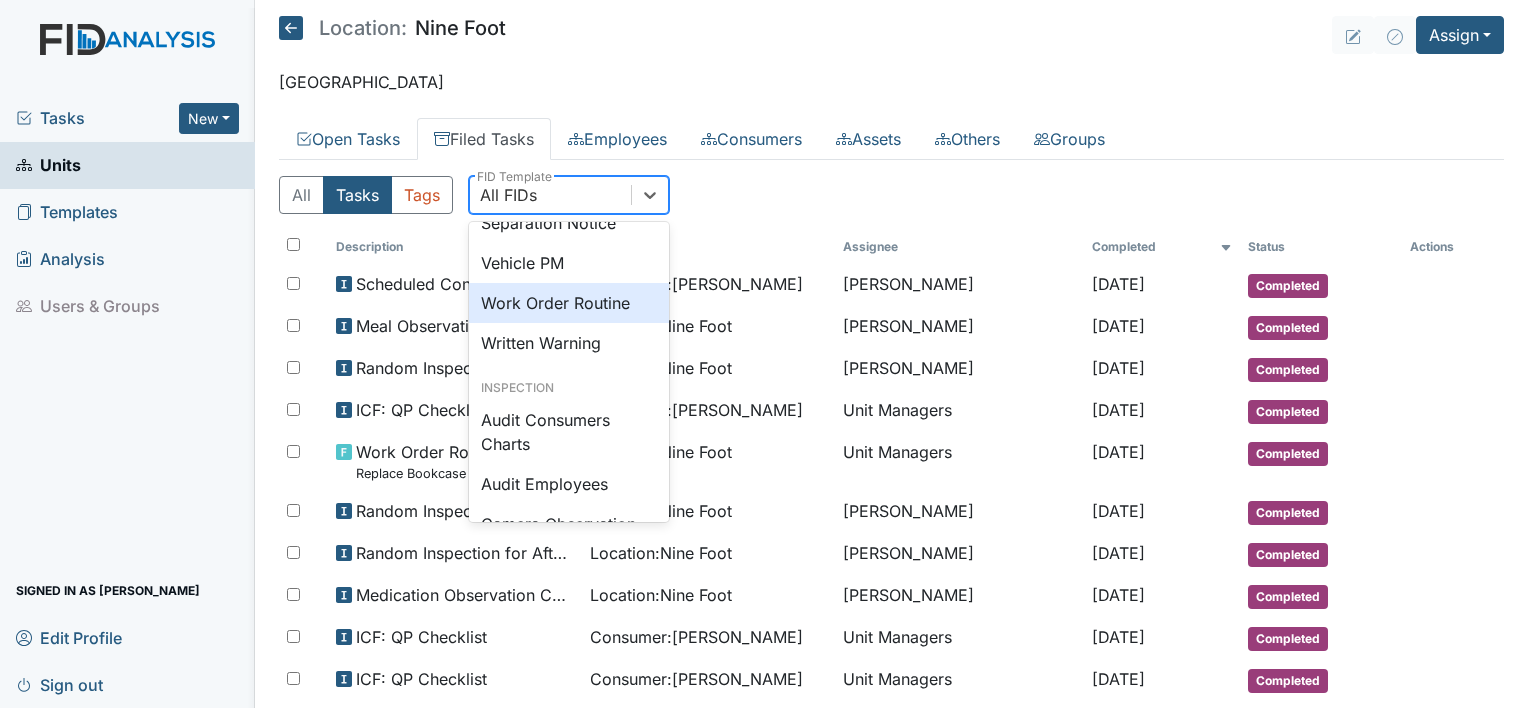 click on "Work Order Routine" at bounding box center [569, 303] 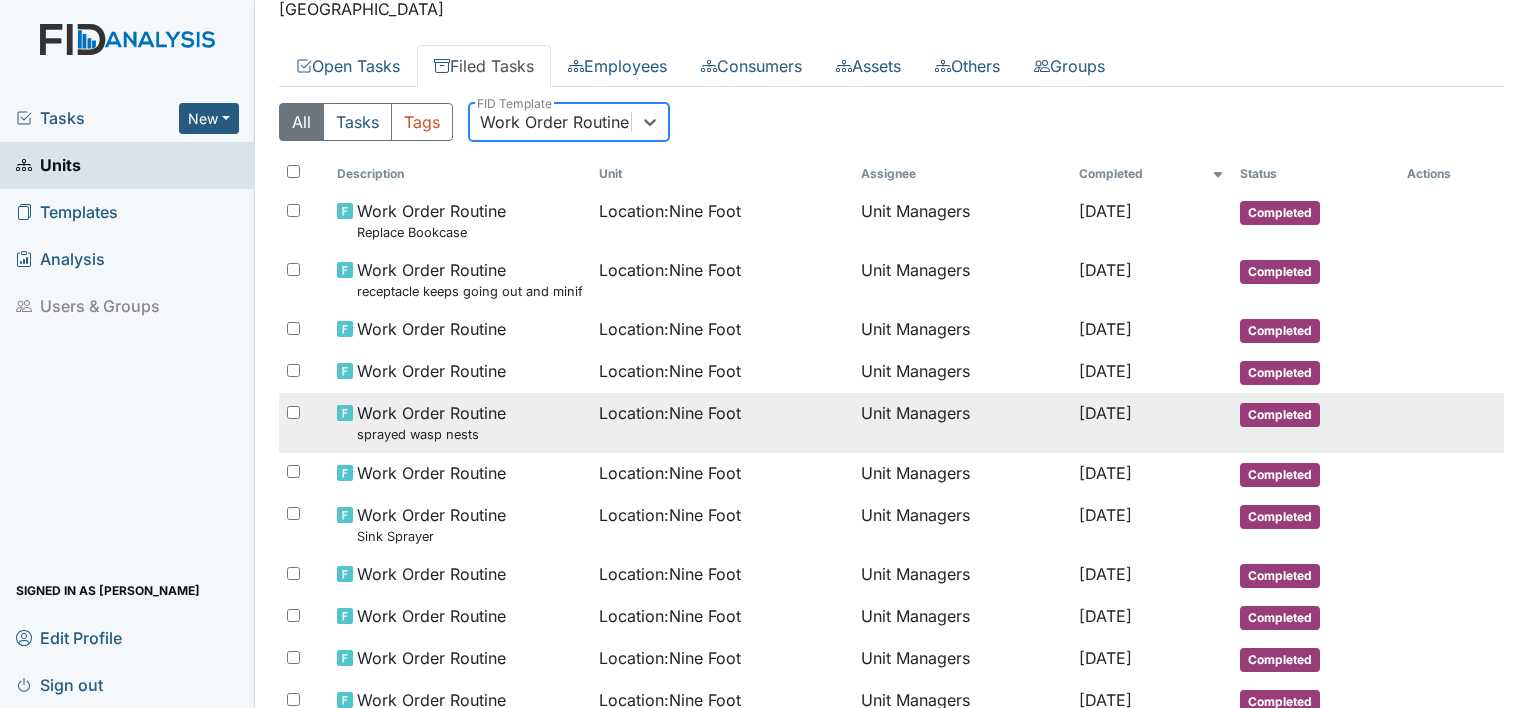 scroll, scrollTop: 0, scrollLeft: 0, axis: both 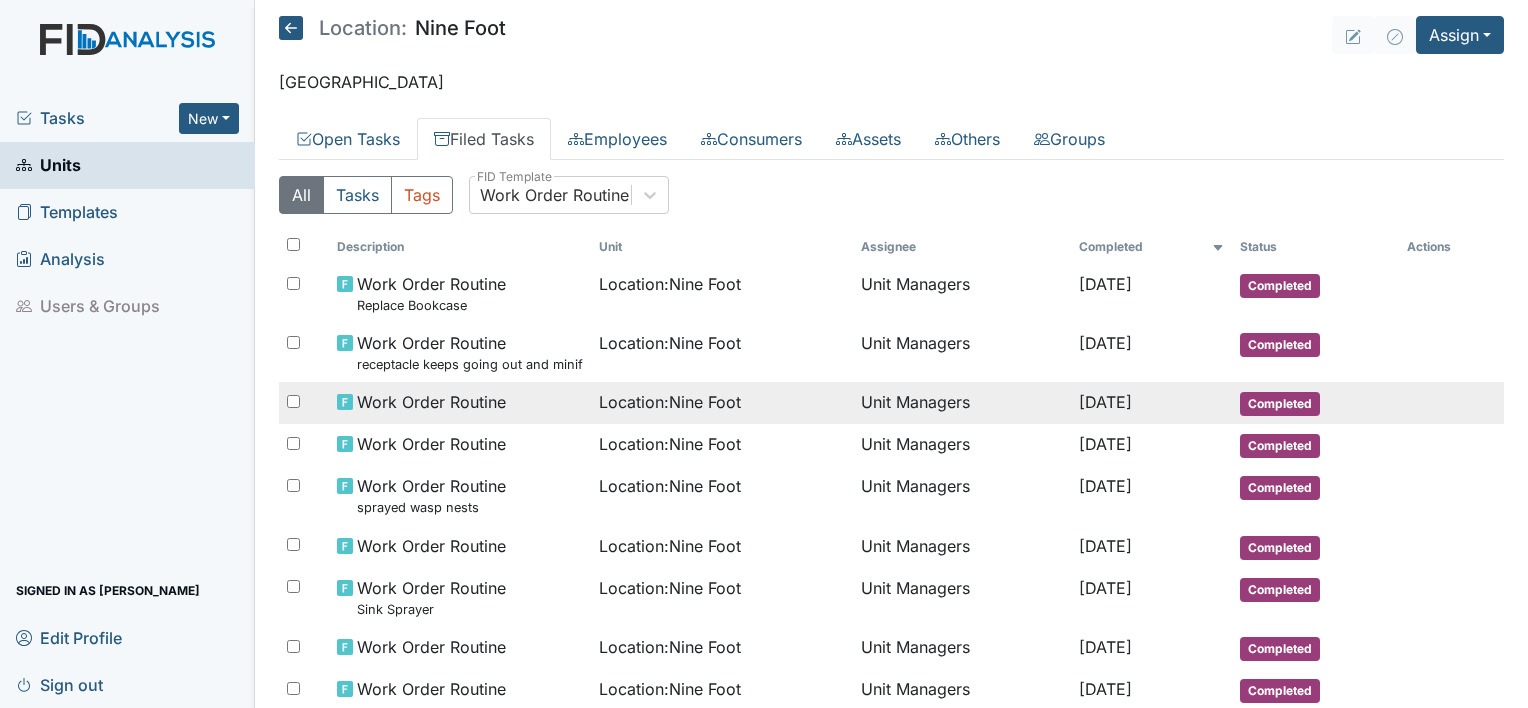 click on "Unit Managers" at bounding box center [962, 403] 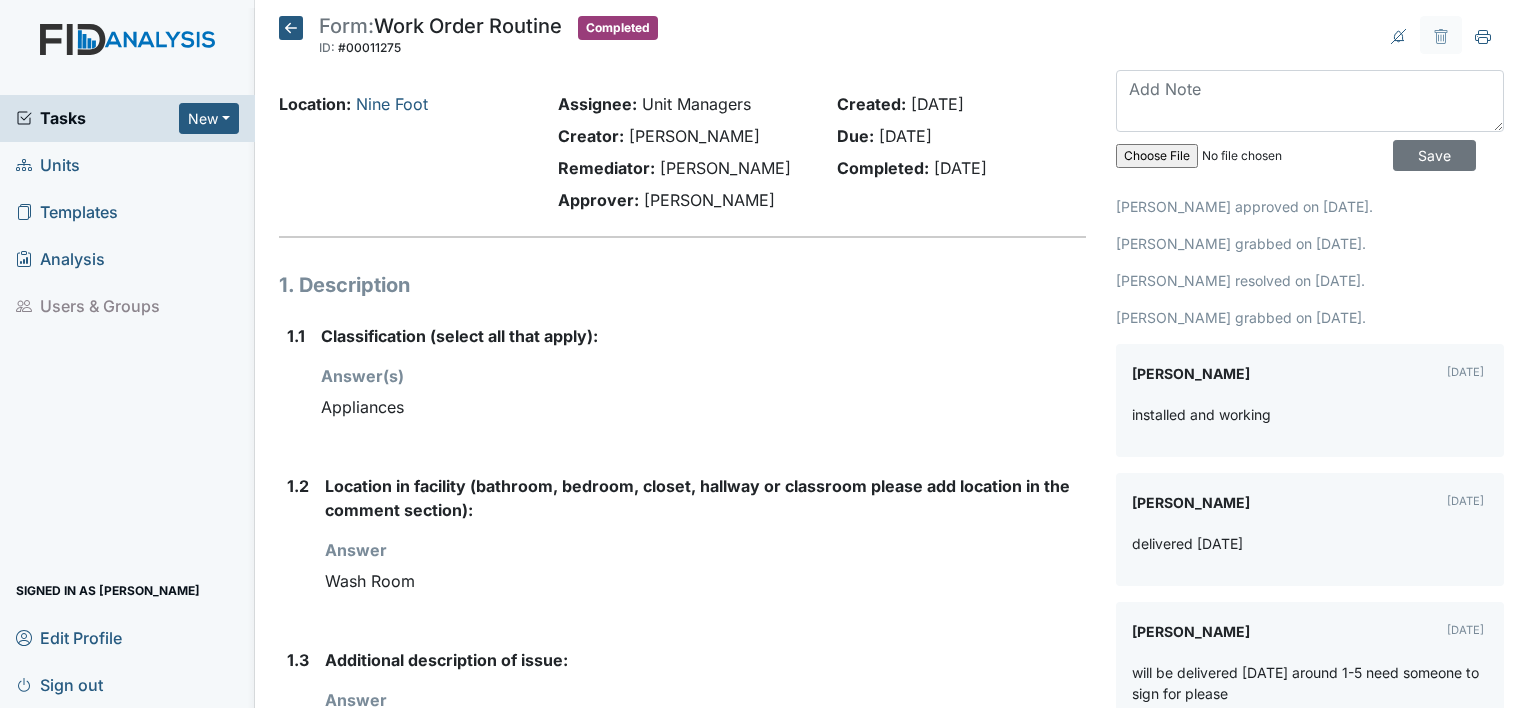 scroll, scrollTop: 0, scrollLeft: 0, axis: both 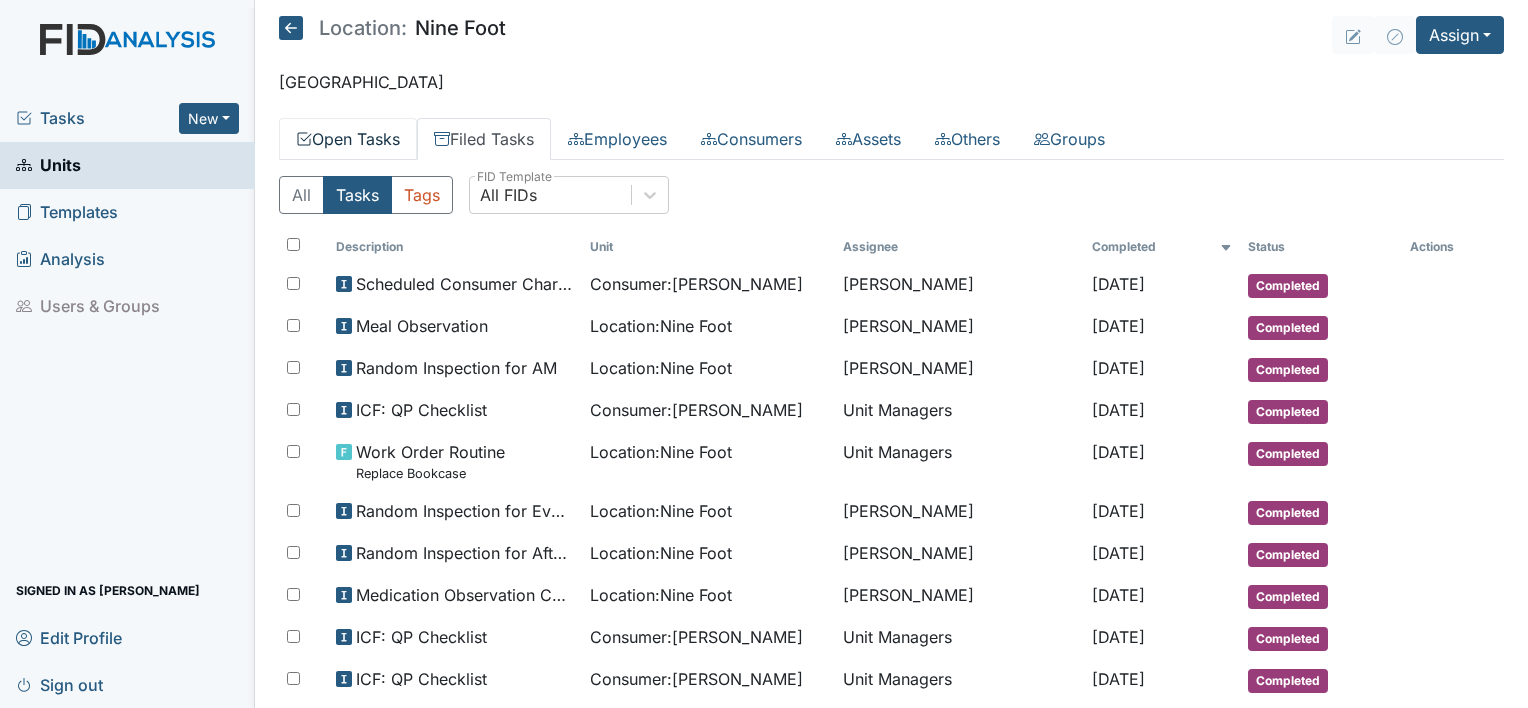 click on "Open Tasks" at bounding box center (348, 139) 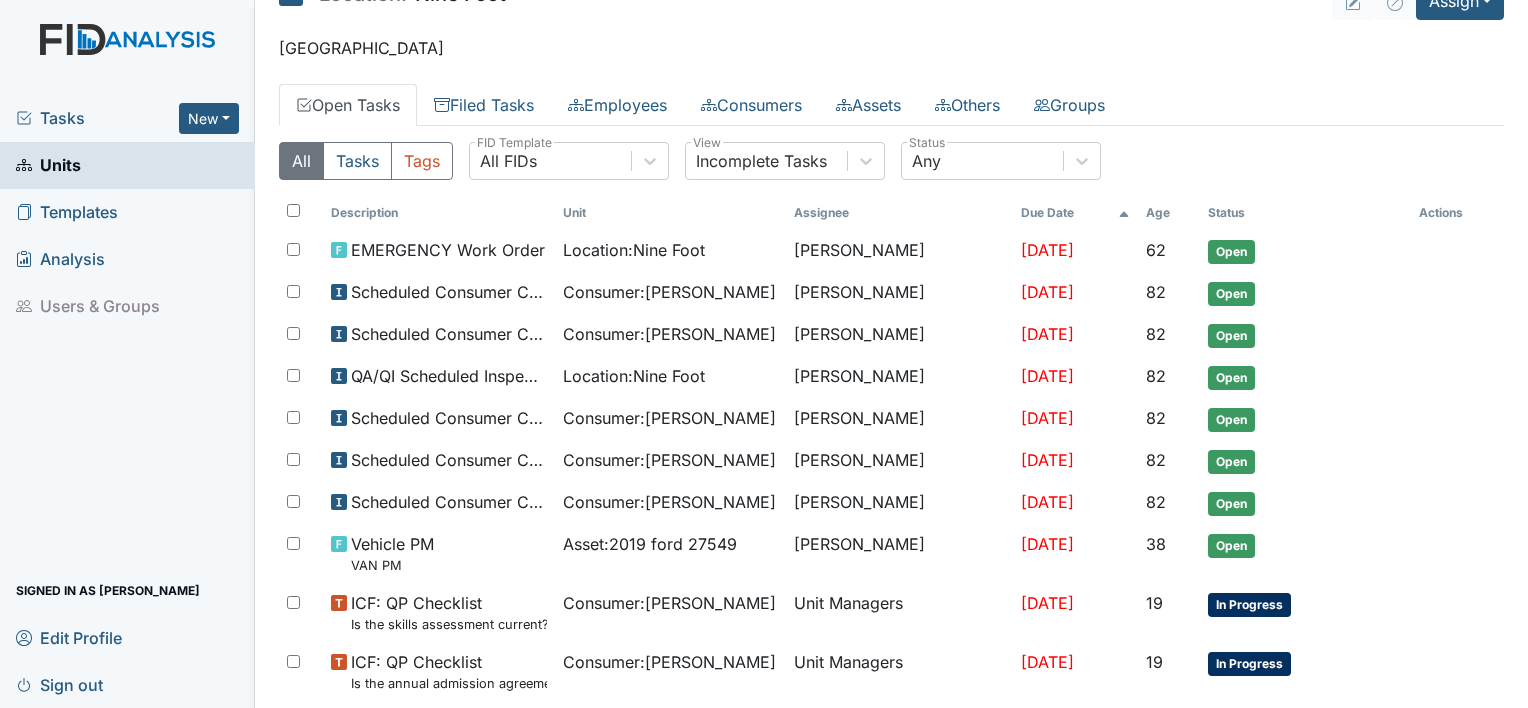 scroll, scrollTop: 0, scrollLeft: 0, axis: both 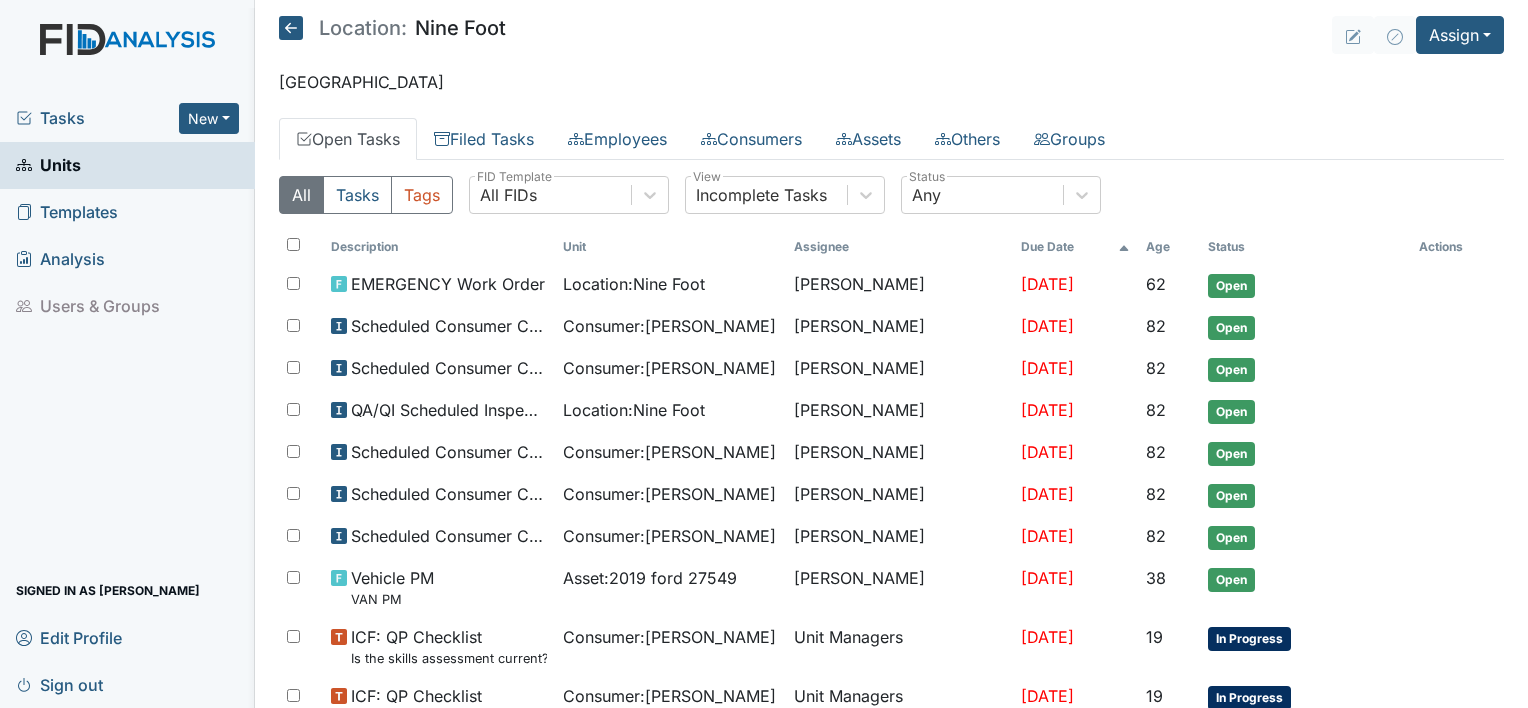 click on "Units" at bounding box center [48, 165] 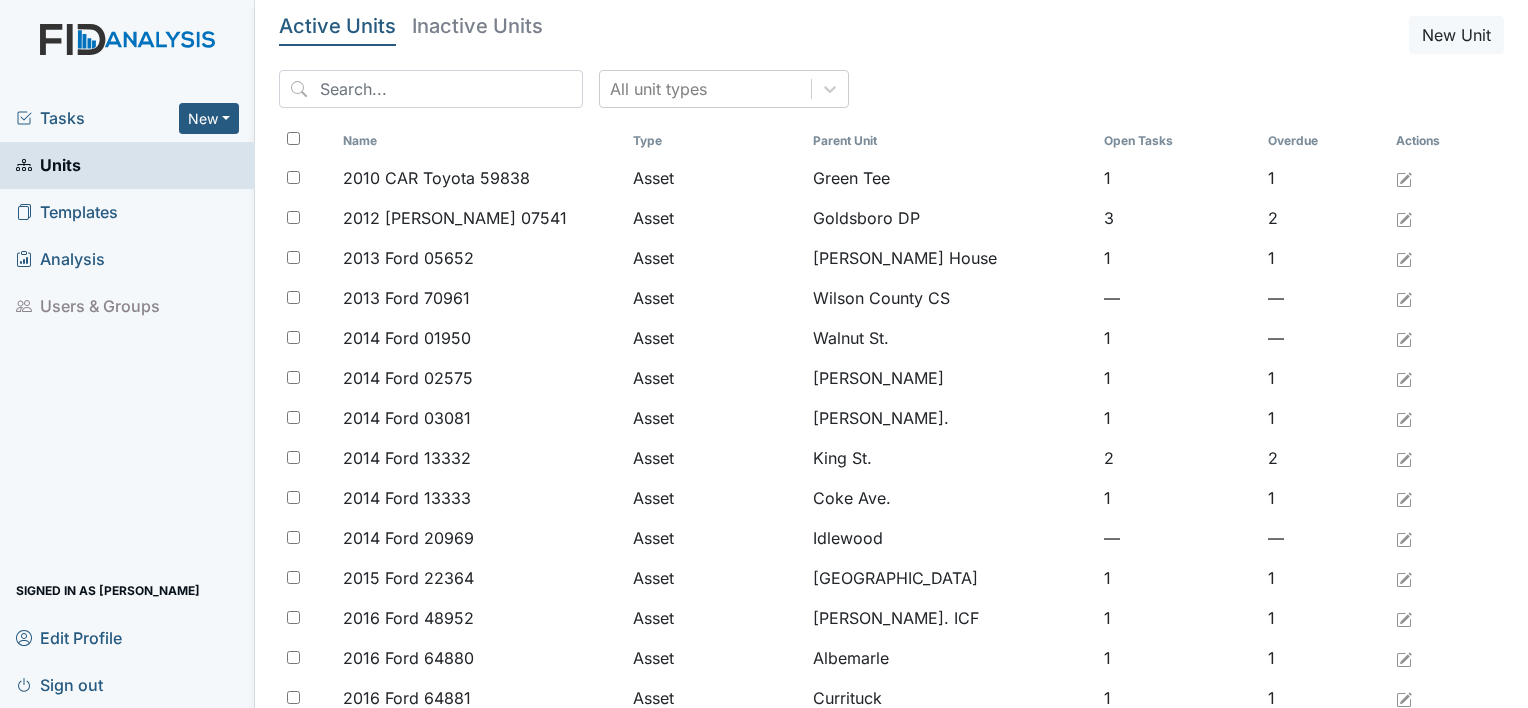 scroll, scrollTop: 0, scrollLeft: 0, axis: both 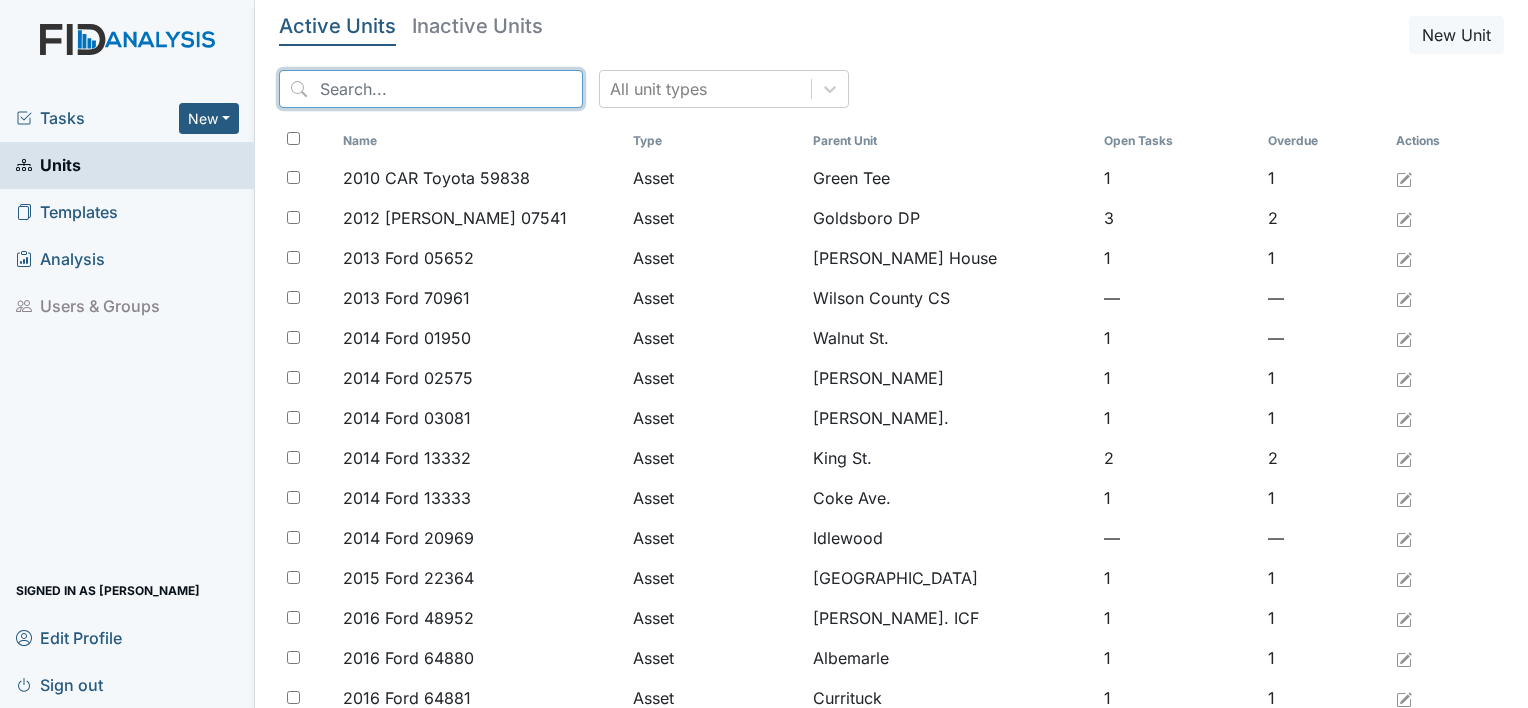 click at bounding box center (431, 89) 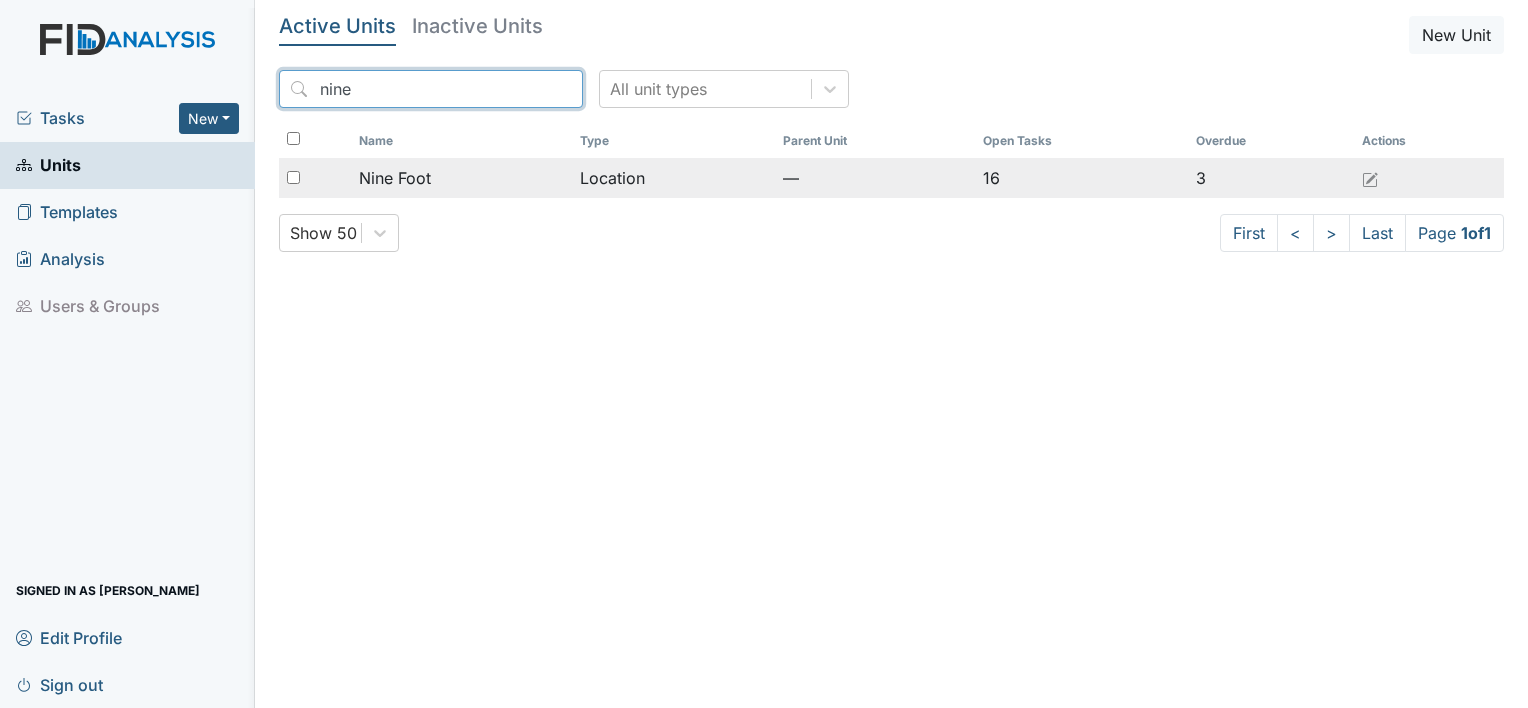 type on "nine" 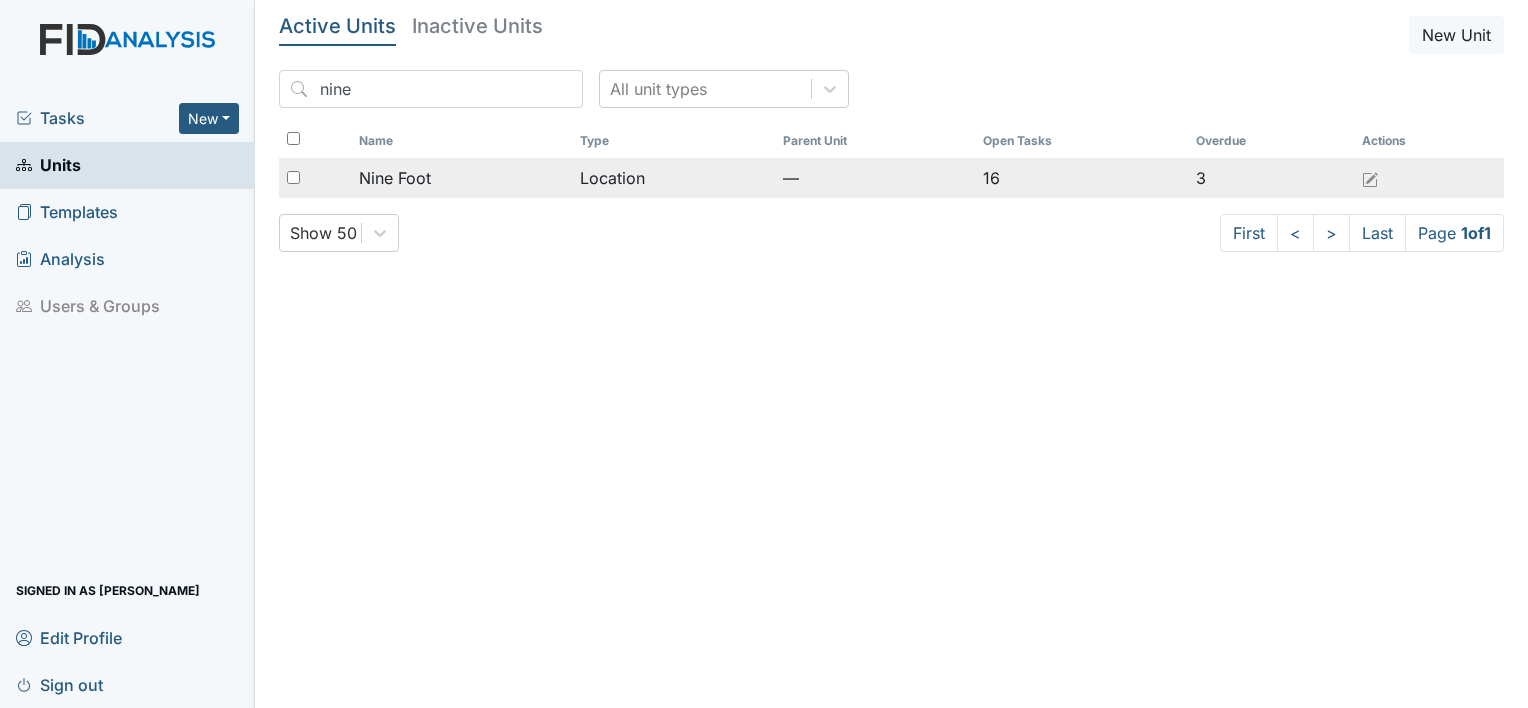 click on "Nine Foot" at bounding box center (395, 178) 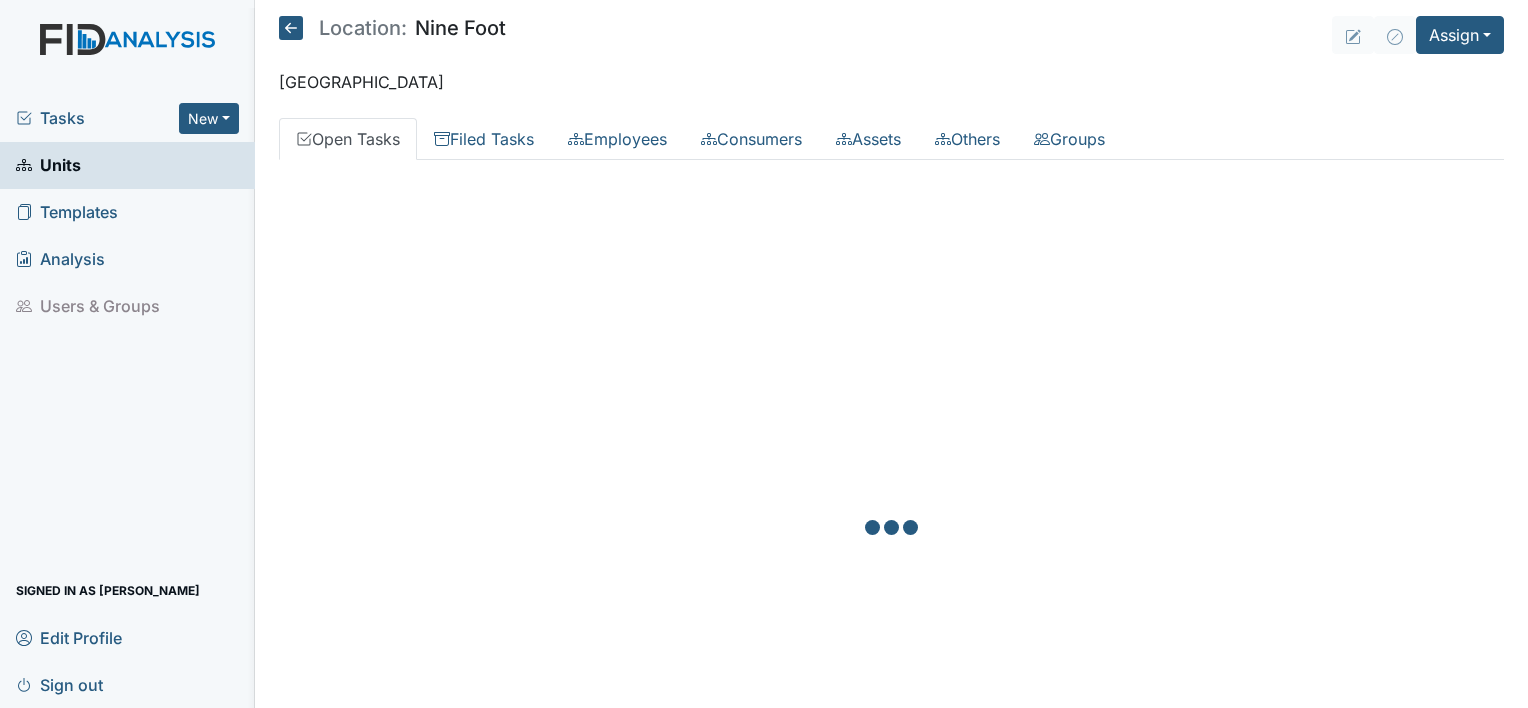 scroll, scrollTop: 0, scrollLeft: 0, axis: both 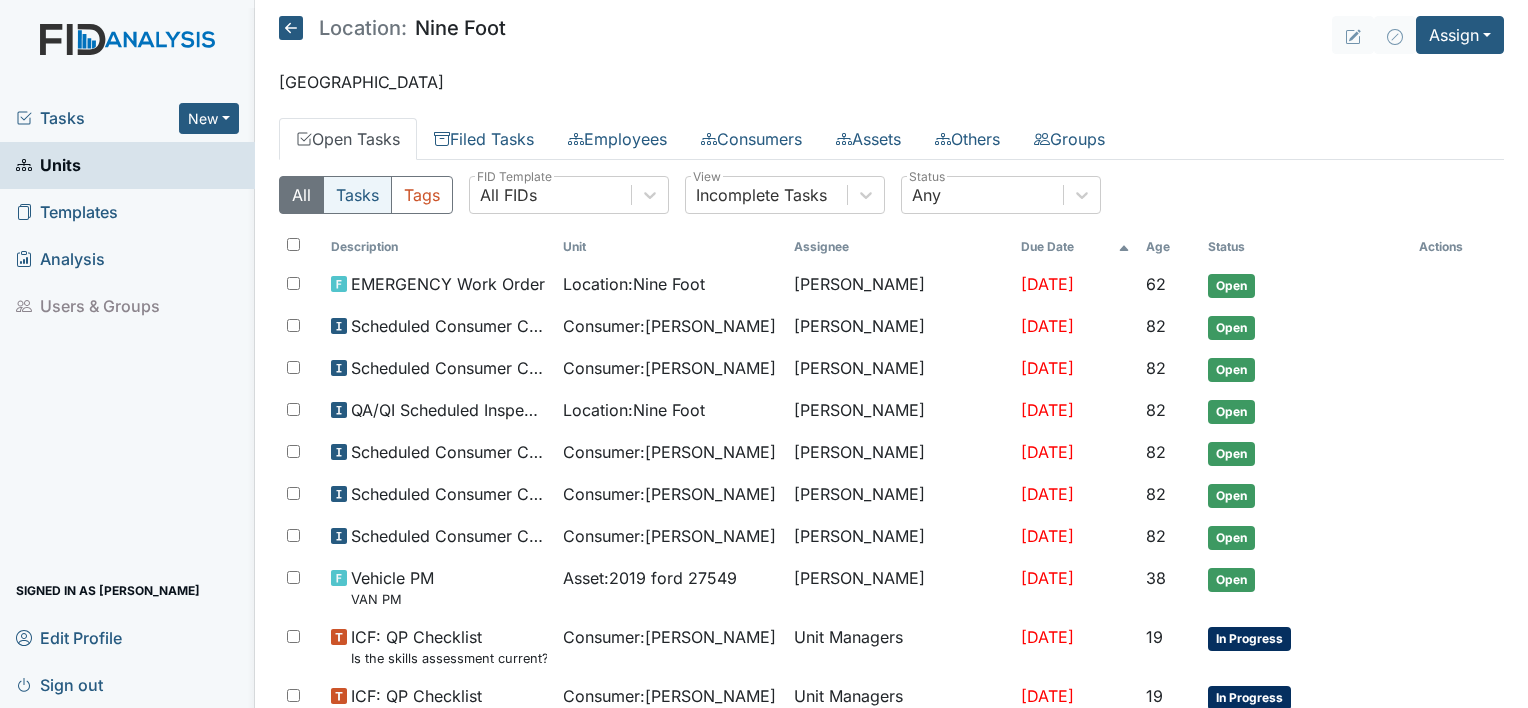 click on "Tasks" at bounding box center [357, 195] 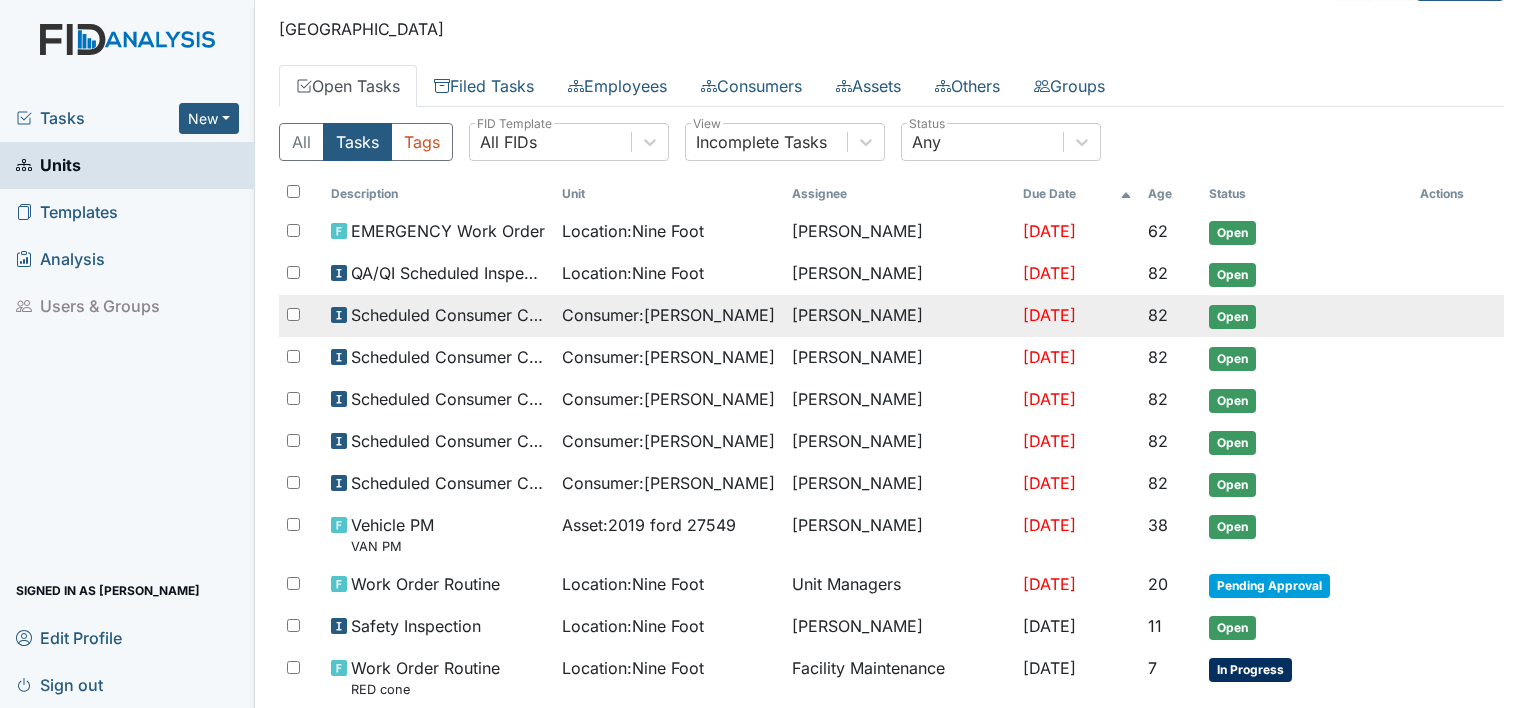 scroll, scrollTop: 100, scrollLeft: 0, axis: vertical 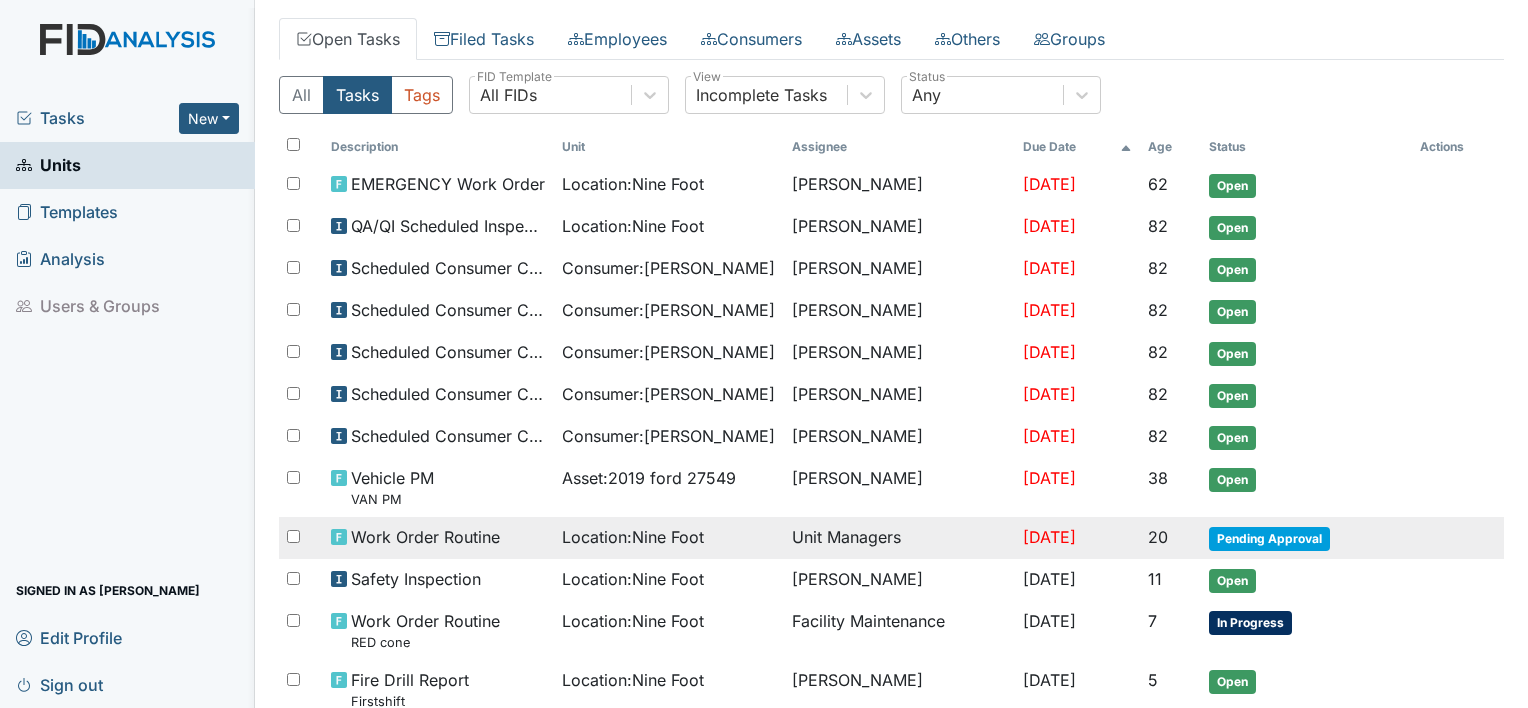 click on "Location :  Nine Foot" at bounding box center (633, 537) 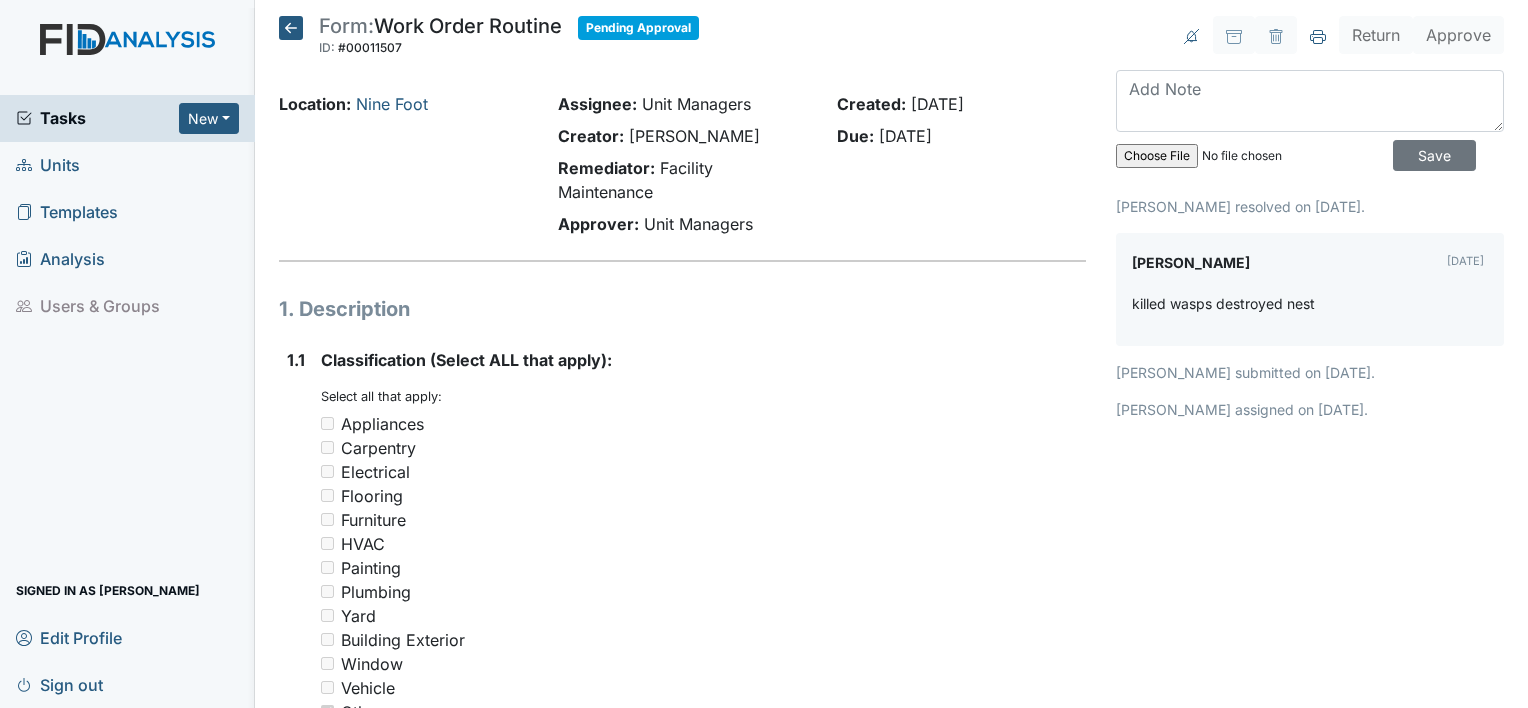 scroll, scrollTop: 0, scrollLeft: 0, axis: both 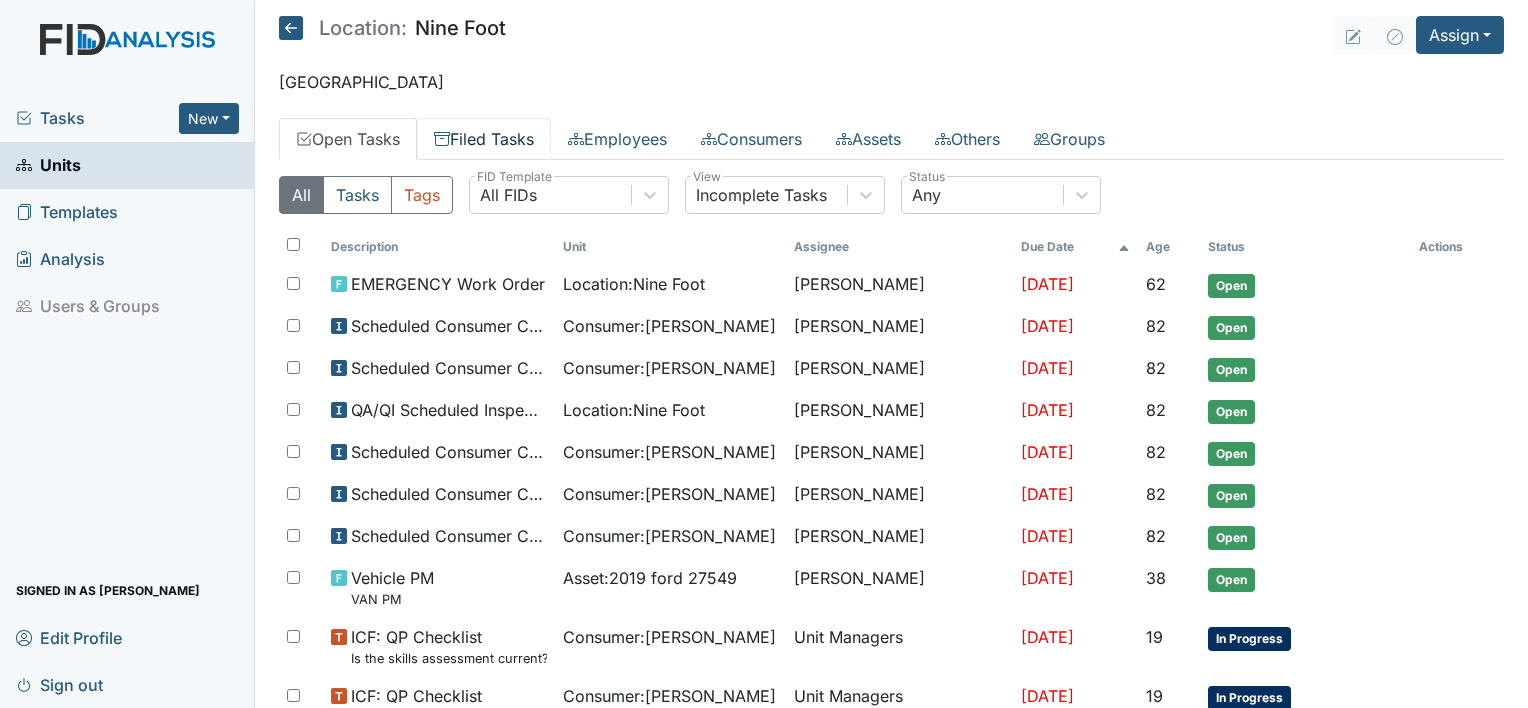 click on "Filed Tasks" at bounding box center [484, 139] 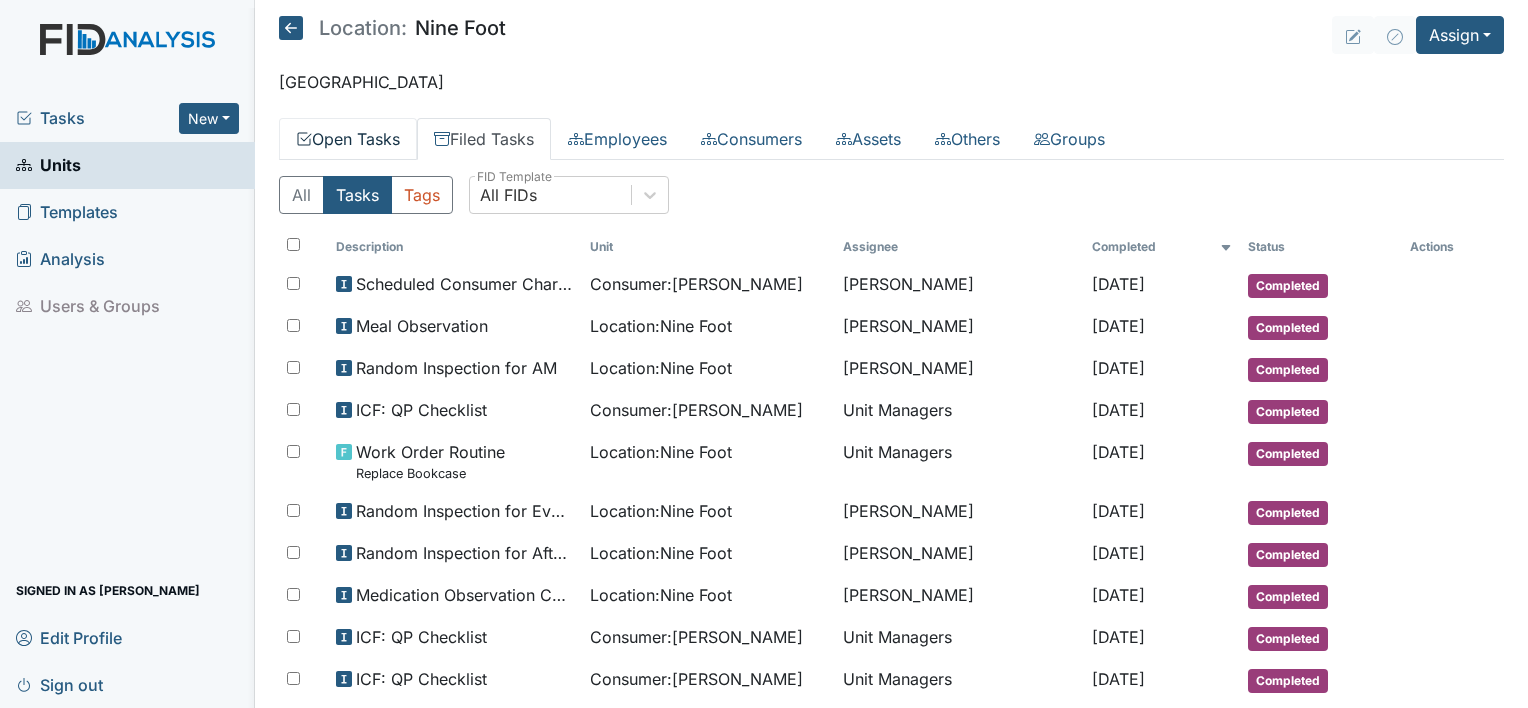 click on "Open Tasks" at bounding box center (348, 139) 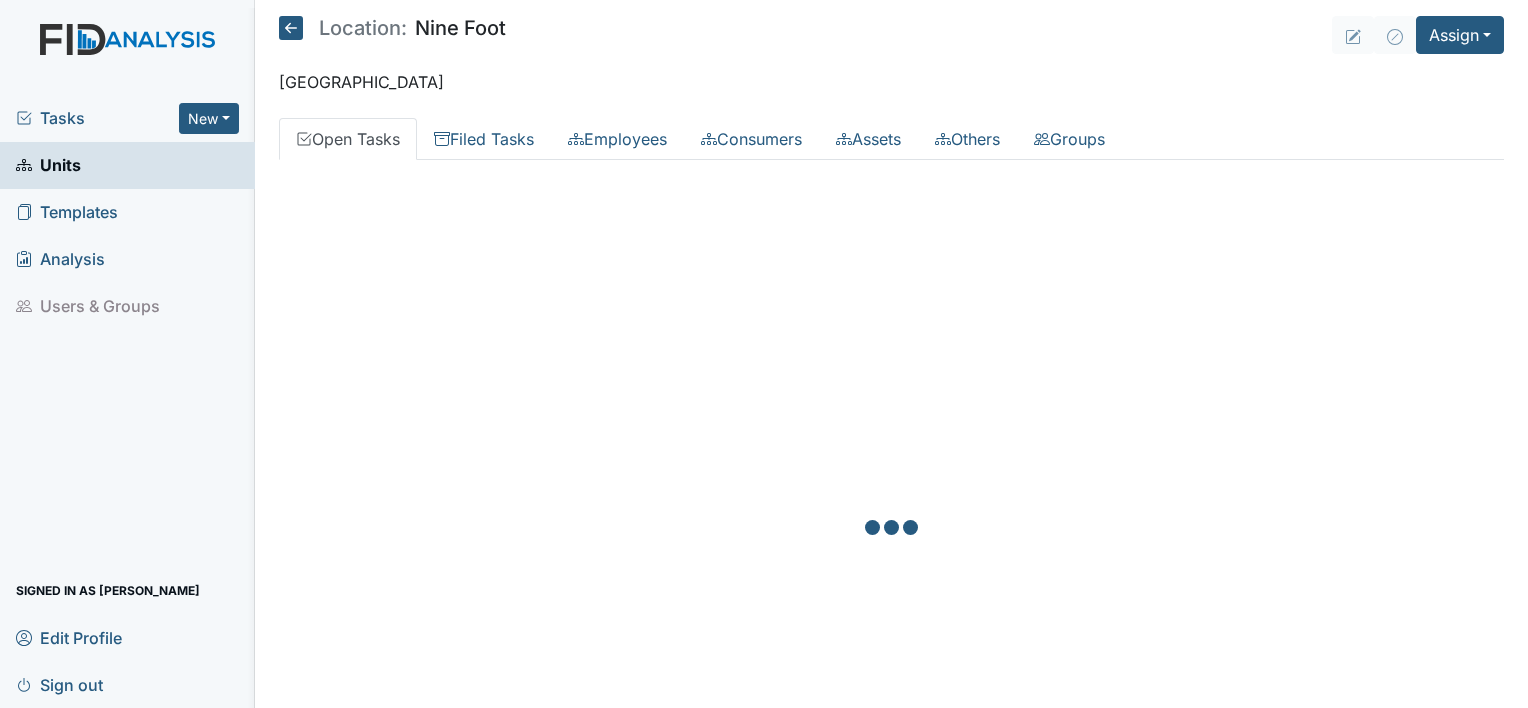 scroll, scrollTop: 0, scrollLeft: 0, axis: both 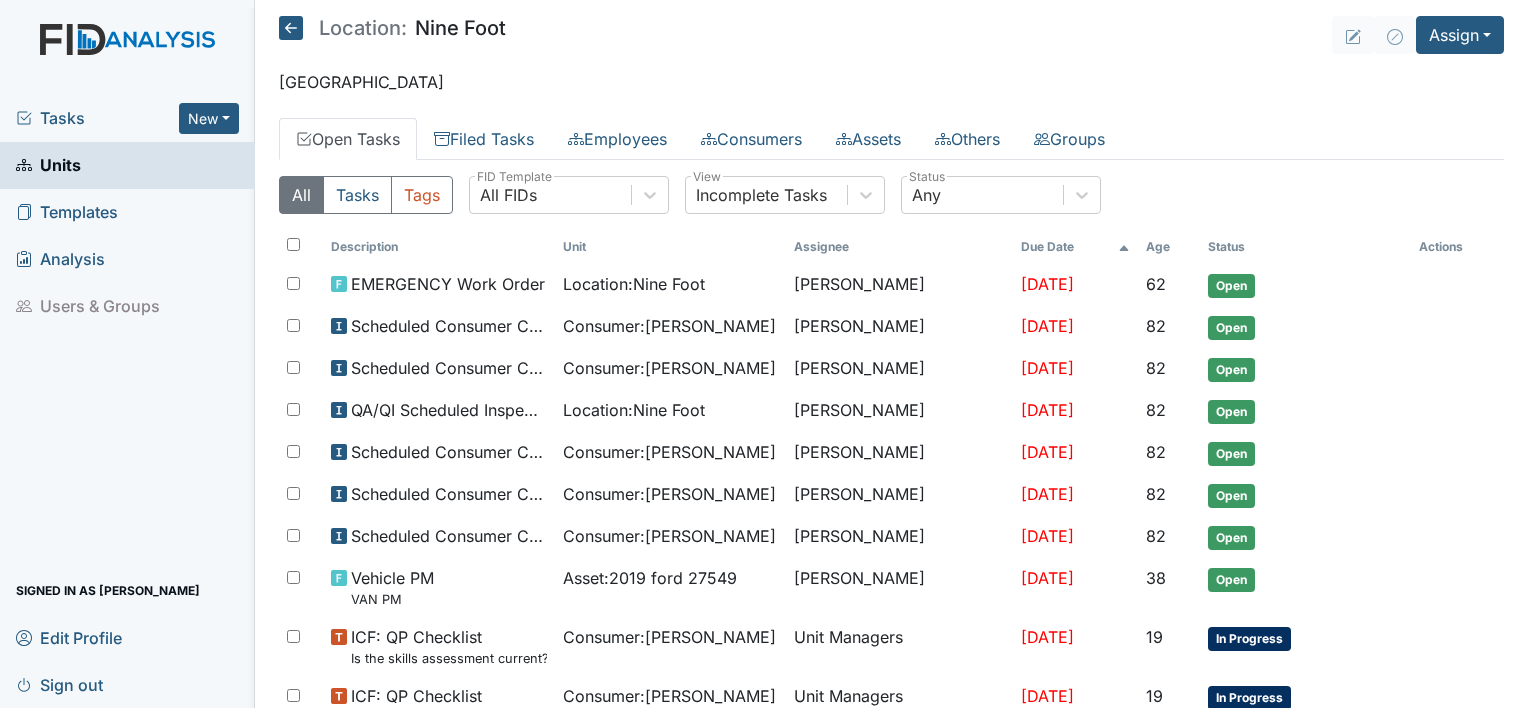 click on "Tasks" at bounding box center (97, 118) 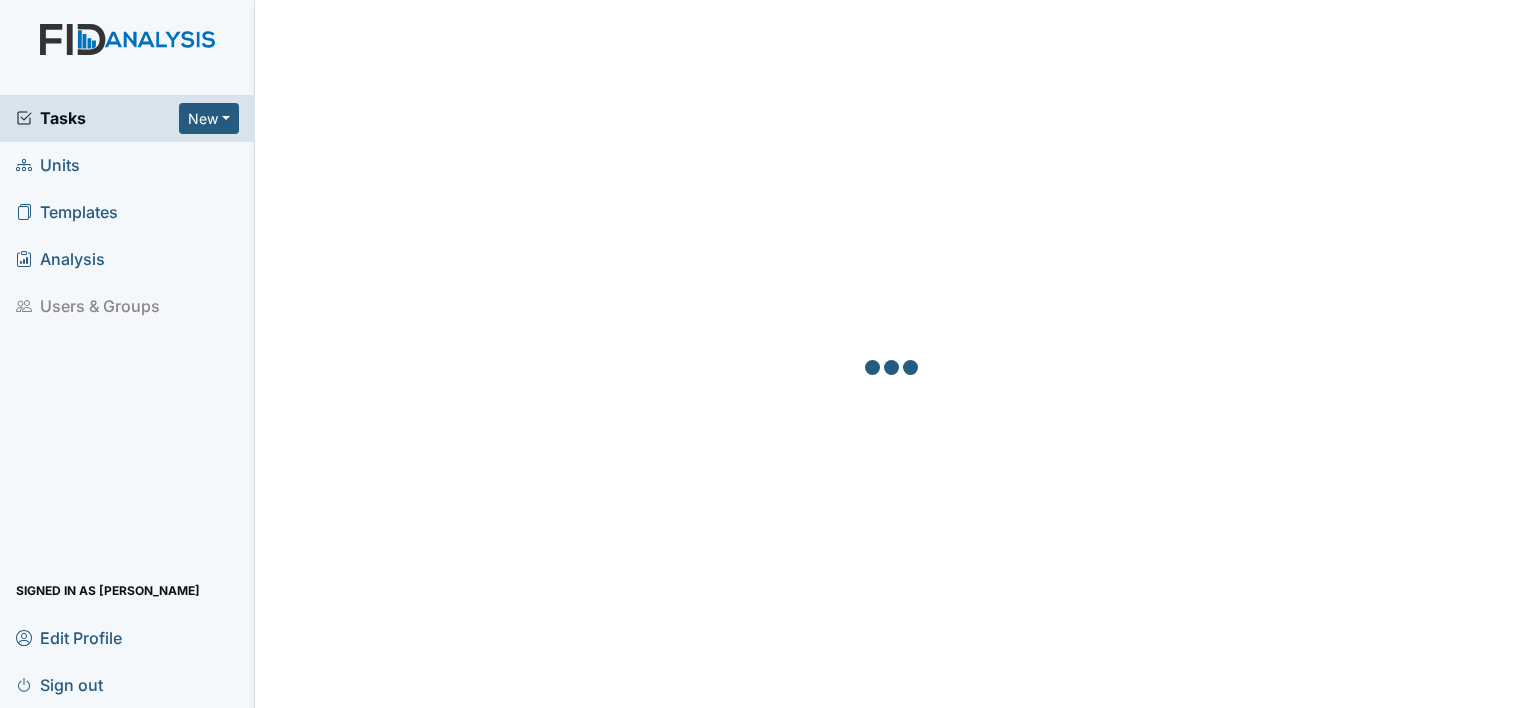 scroll, scrollTop: 0, scrollLeft: 0, axis: both 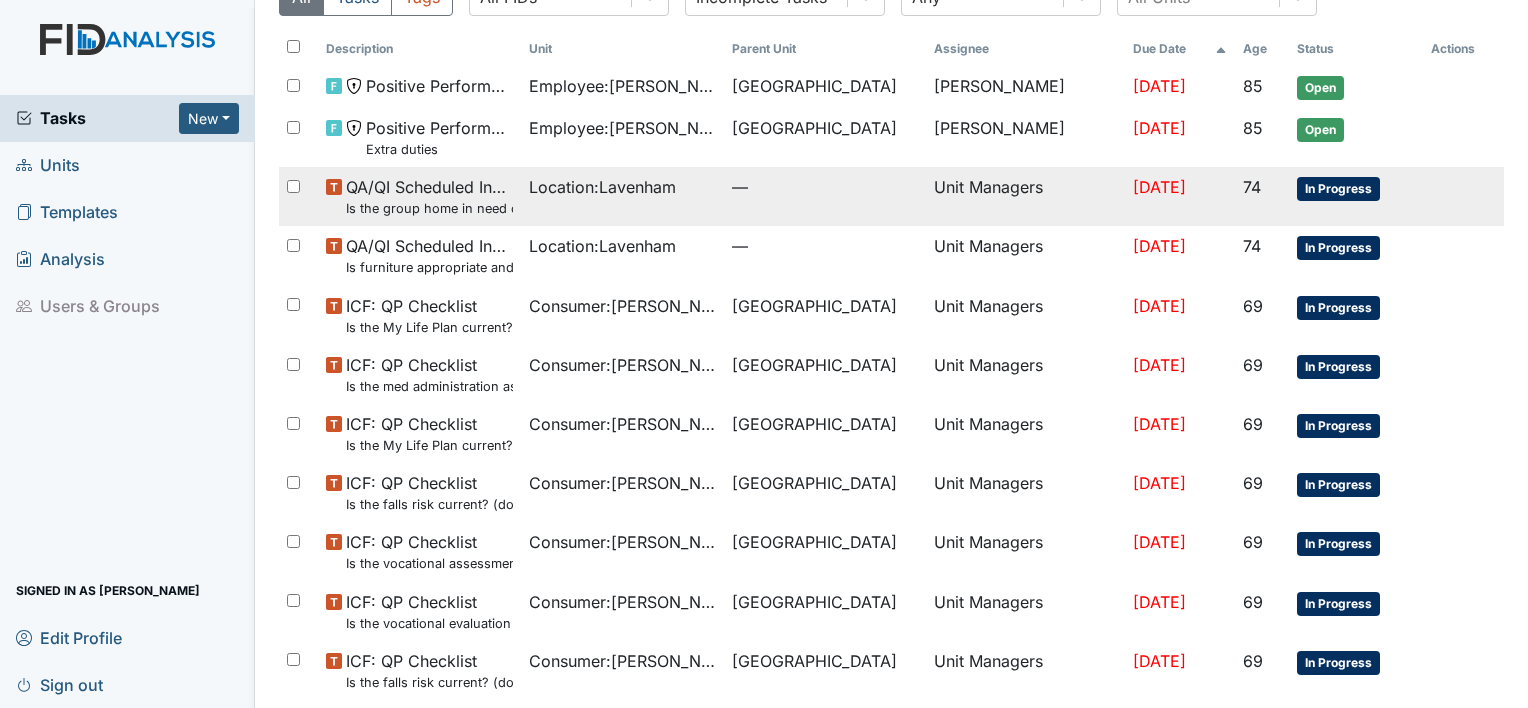 click on "Location :  [GEOGRAPHIC_DATA]" at bounding box center (622, 187) 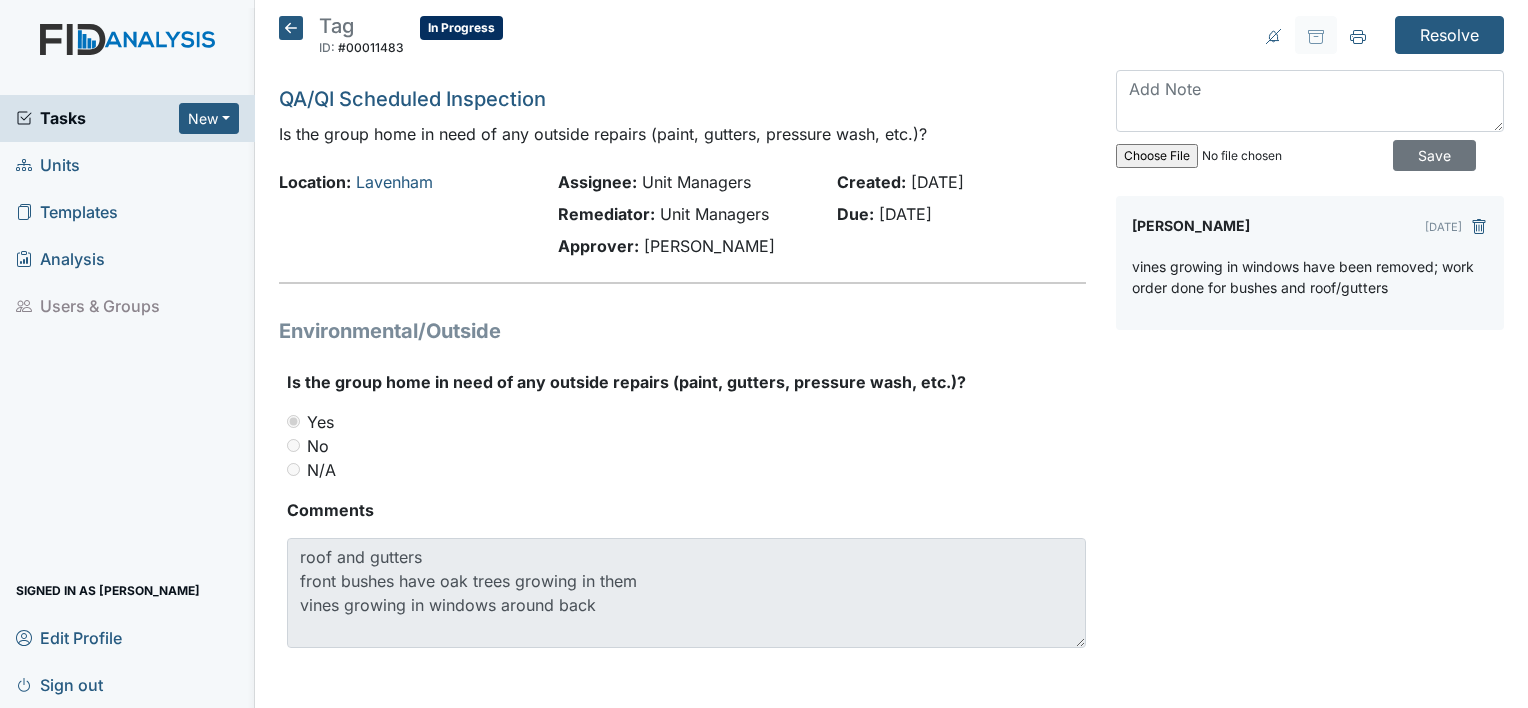 scroll, scrollTop: 0, scrollLeft: 0, axis: both 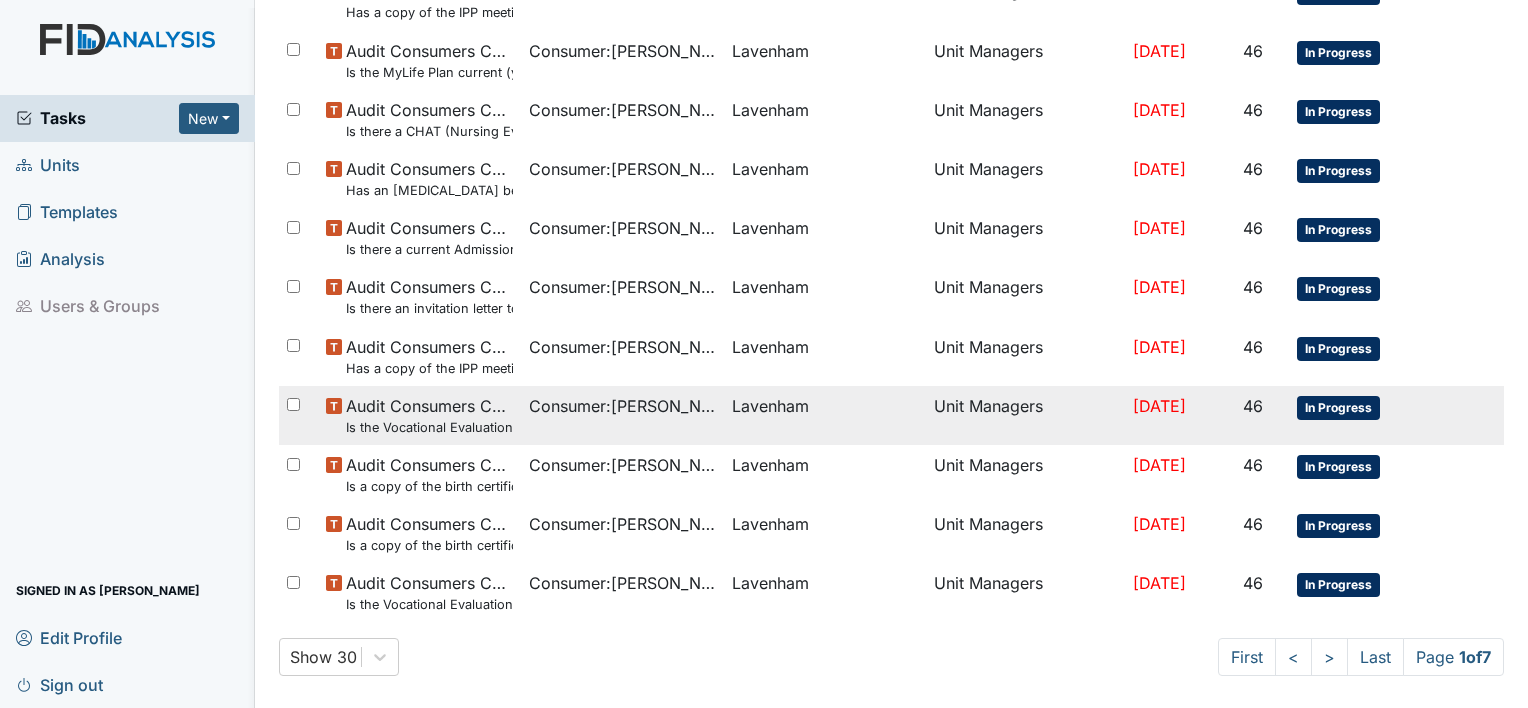 click on "Lavenham" at bounding box center (770, 406) 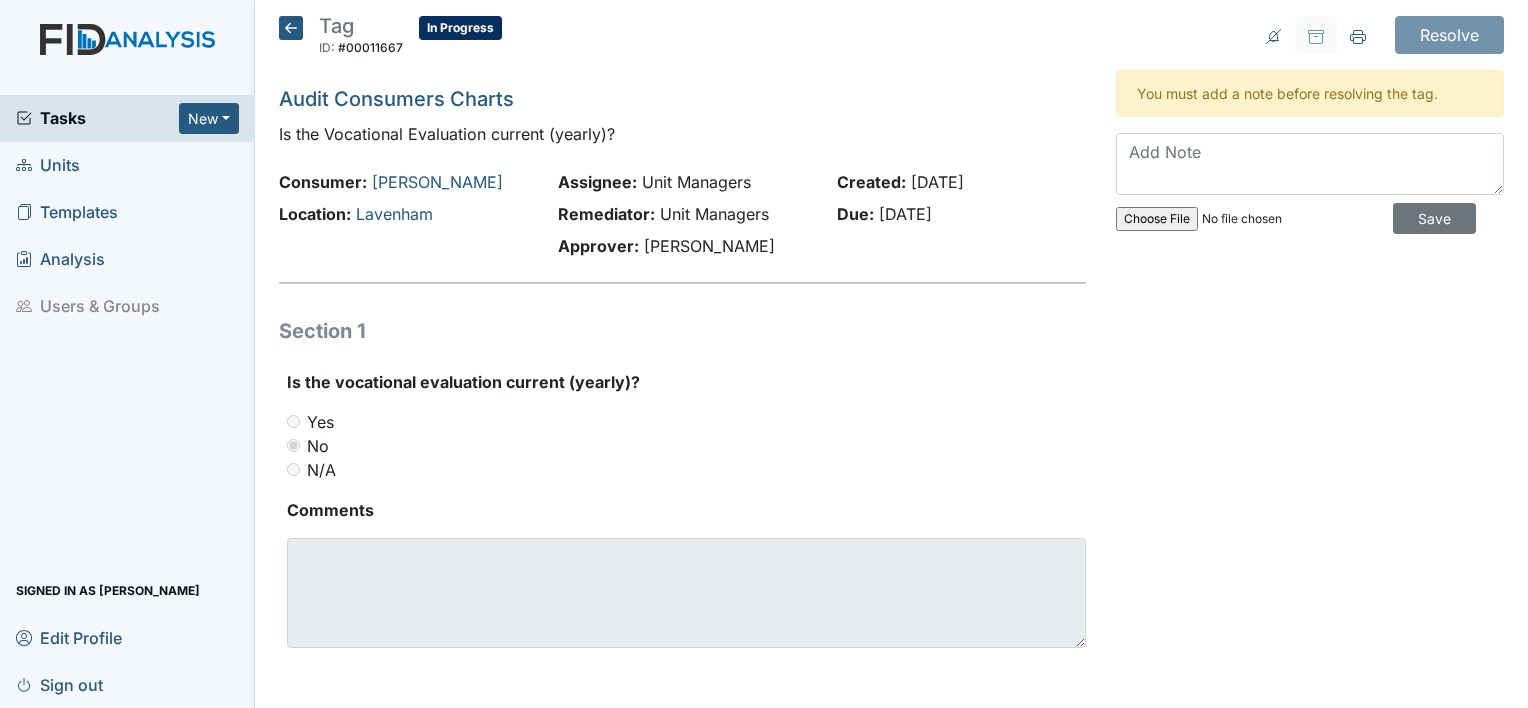 scroll, scrollTop: 0, scrollLeft: 0, axis: both 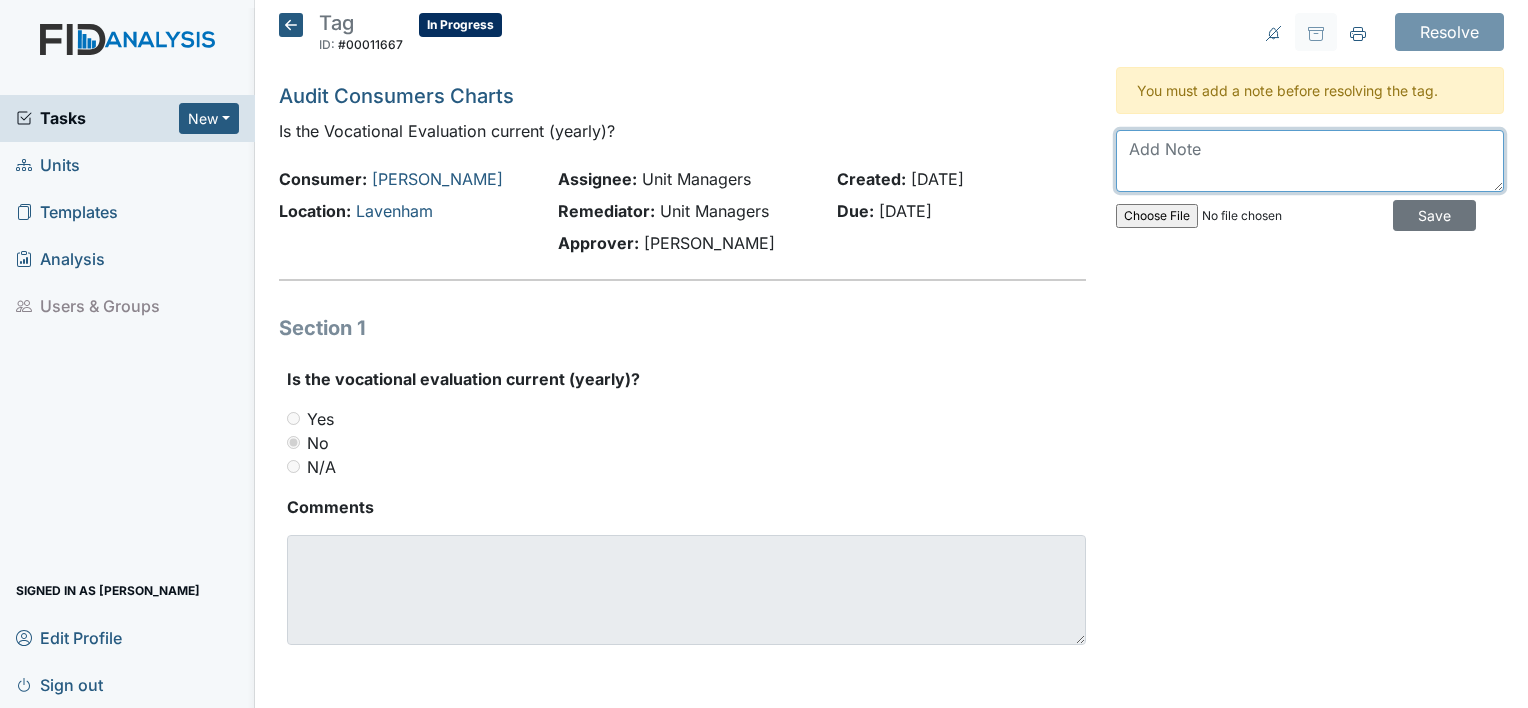 click at bounding box center (1310, 161) 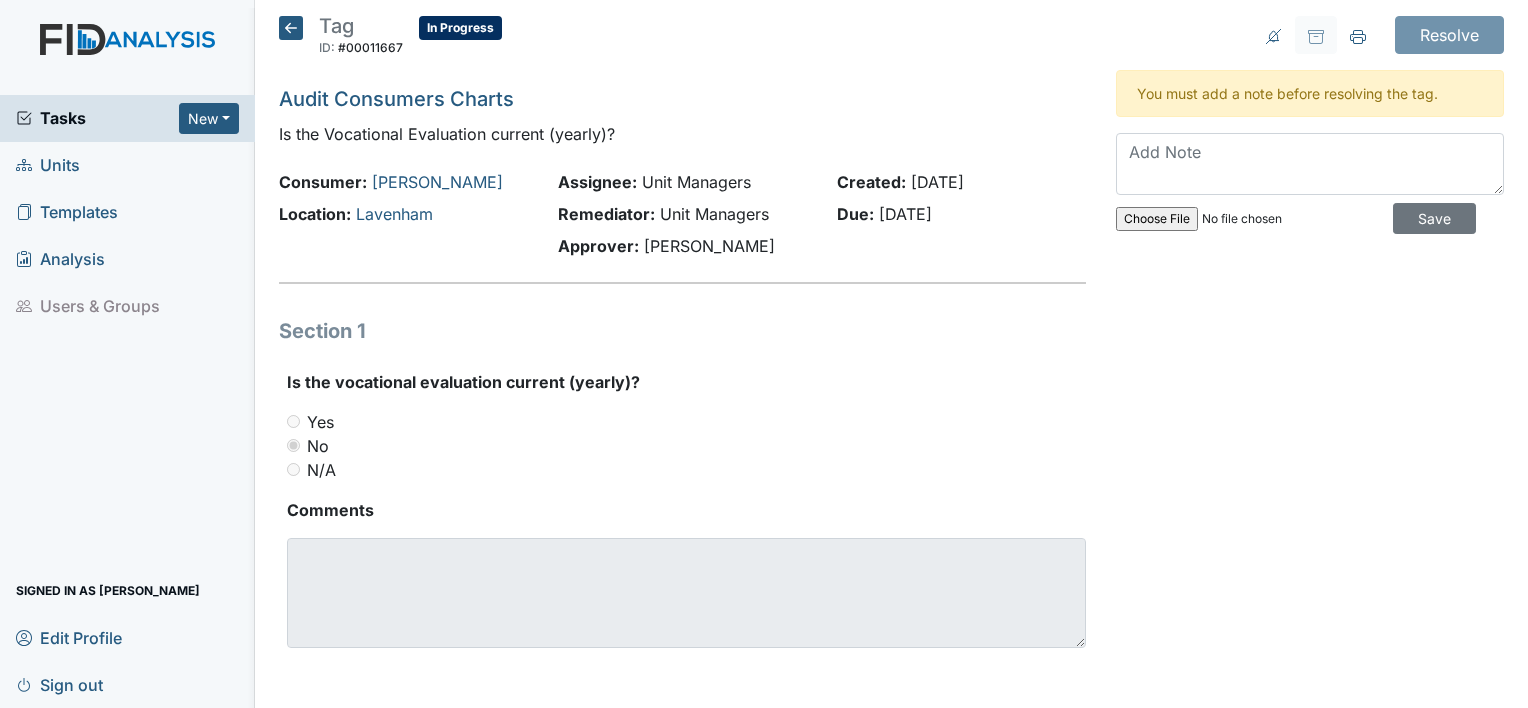 click 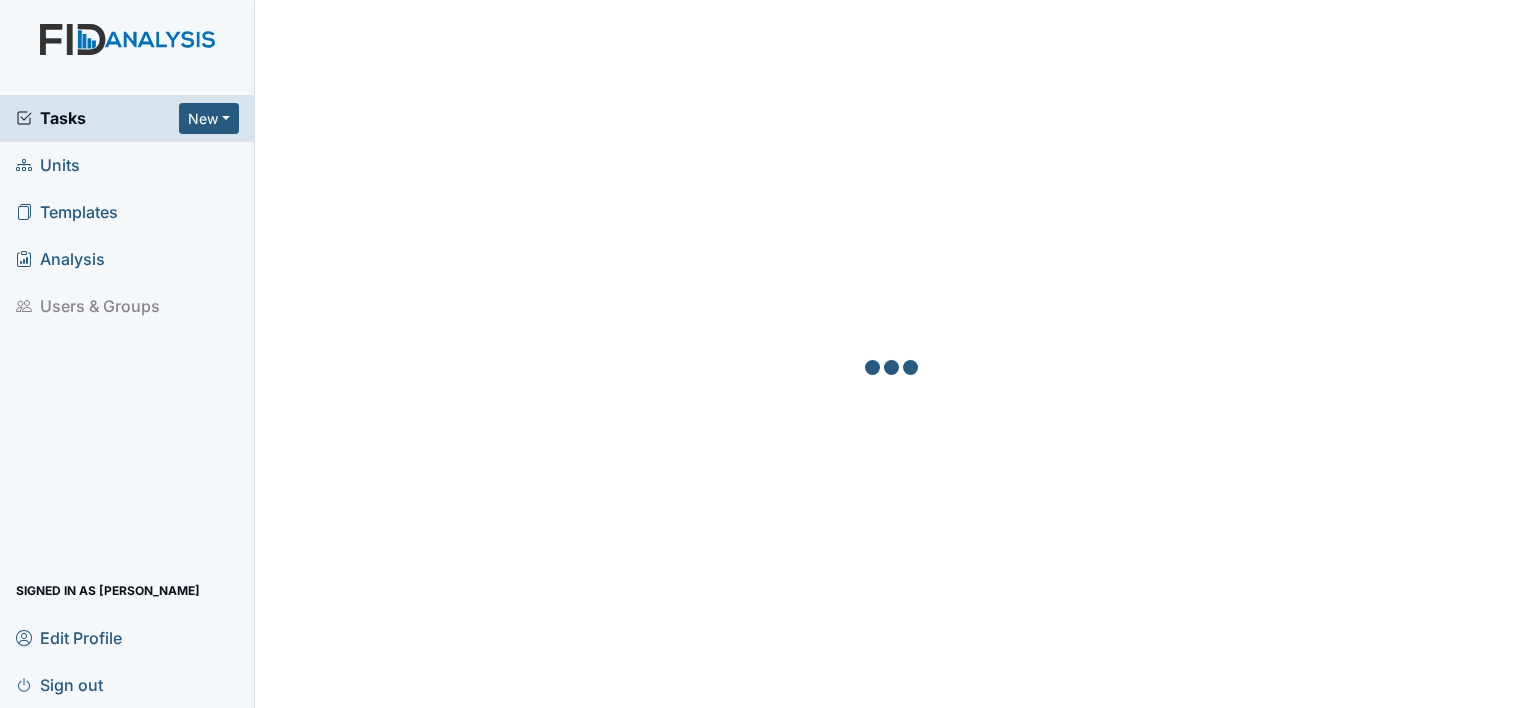 scroll, scrollTop: 0, scrollLeft: 0, axis: both 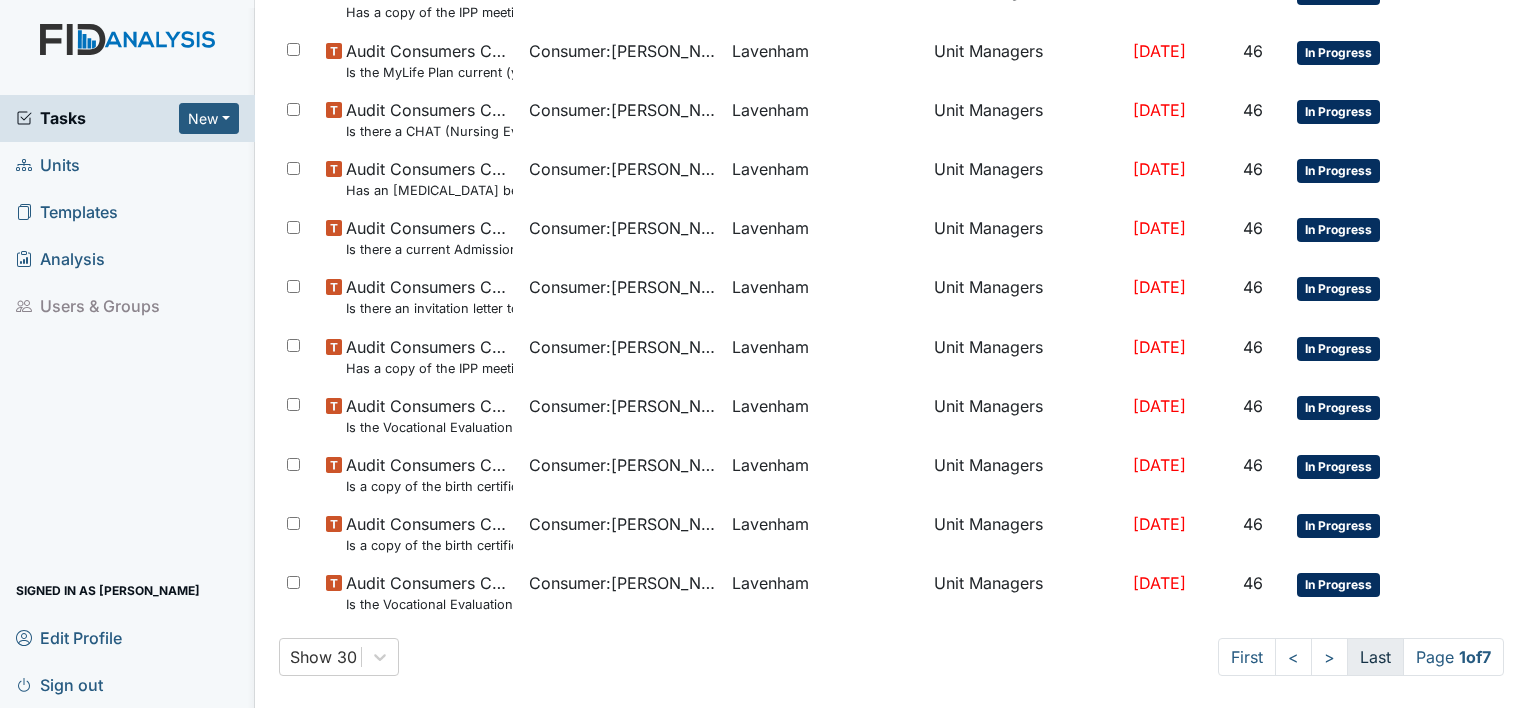 click on "Last" at bounding box center [1375, 657] 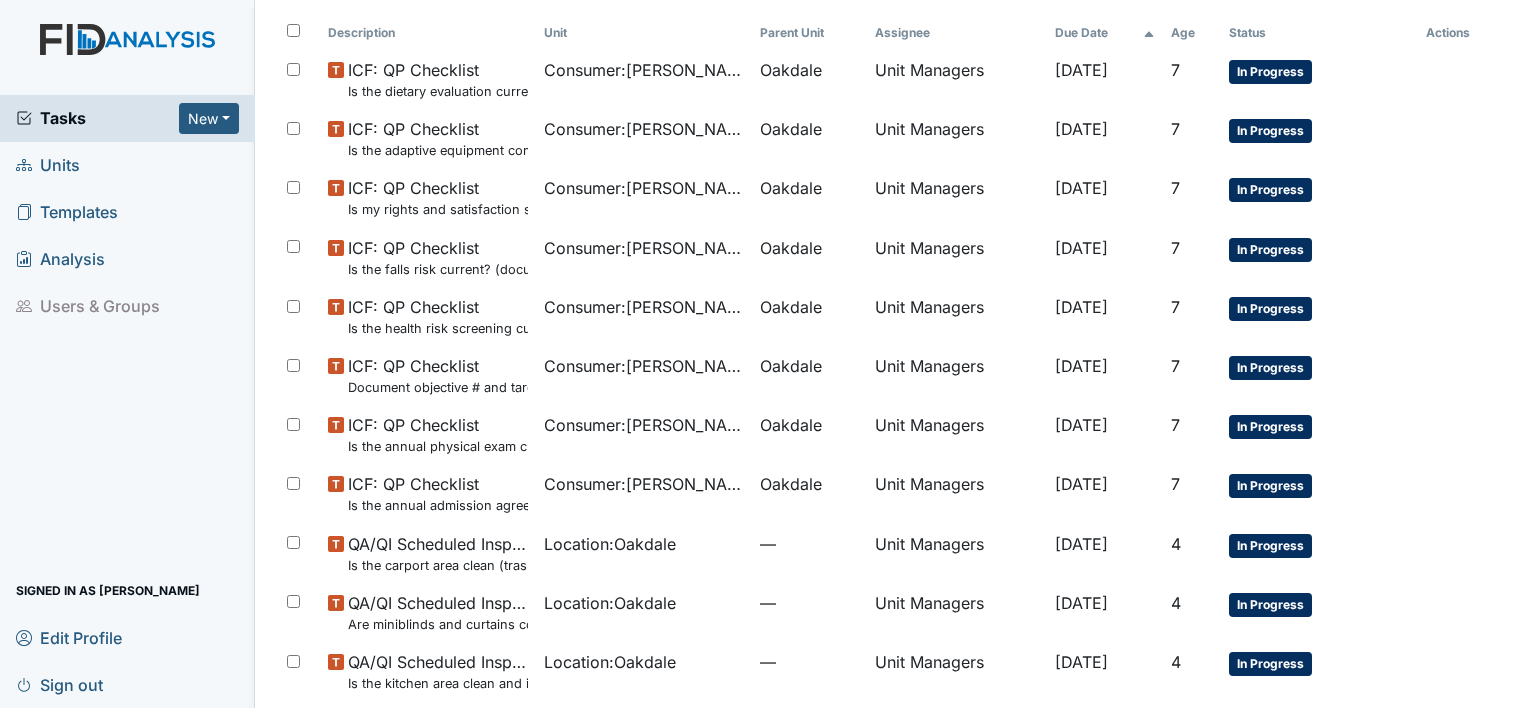 scroll, scrollTop: 0, scrollLeft: 0, axis: both 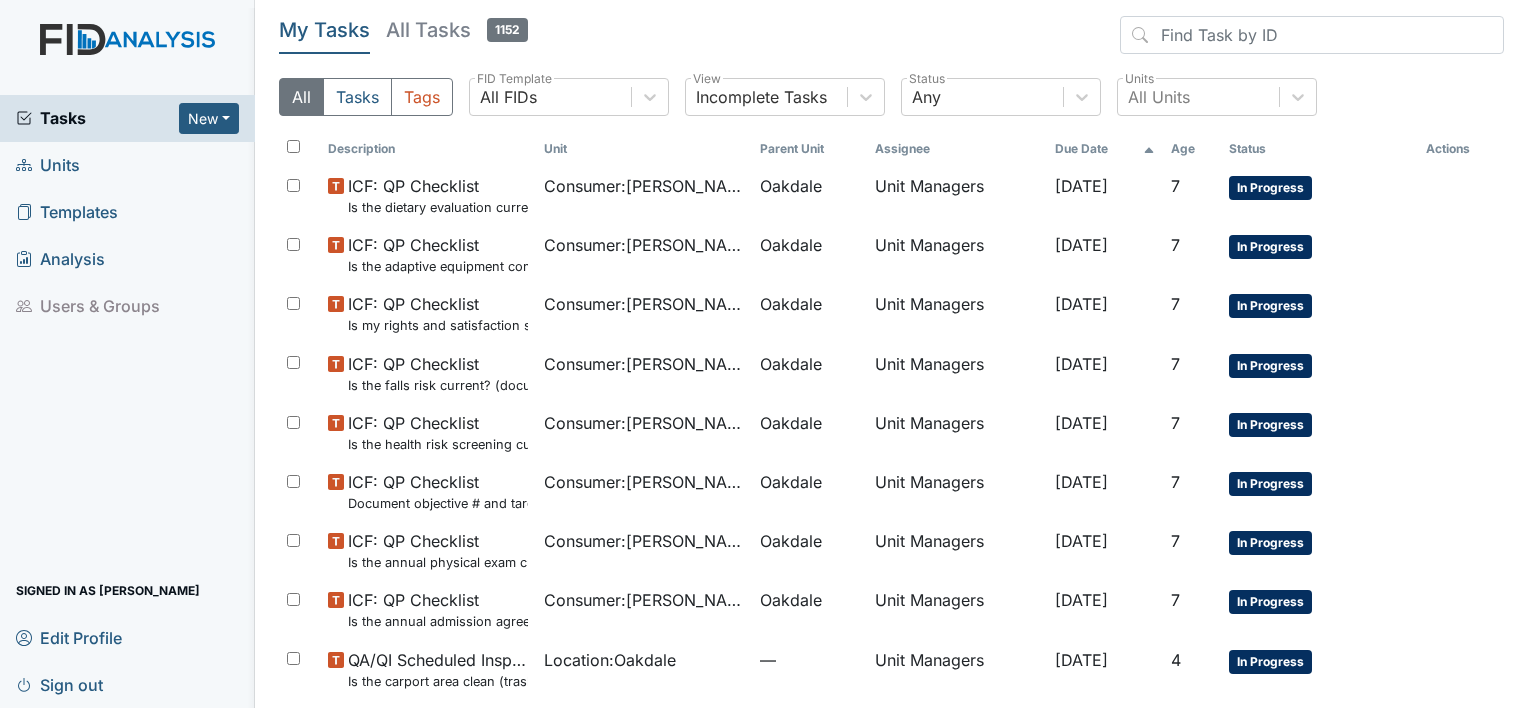 click on "All Tasks   1152" at bounding box center [457, 30] 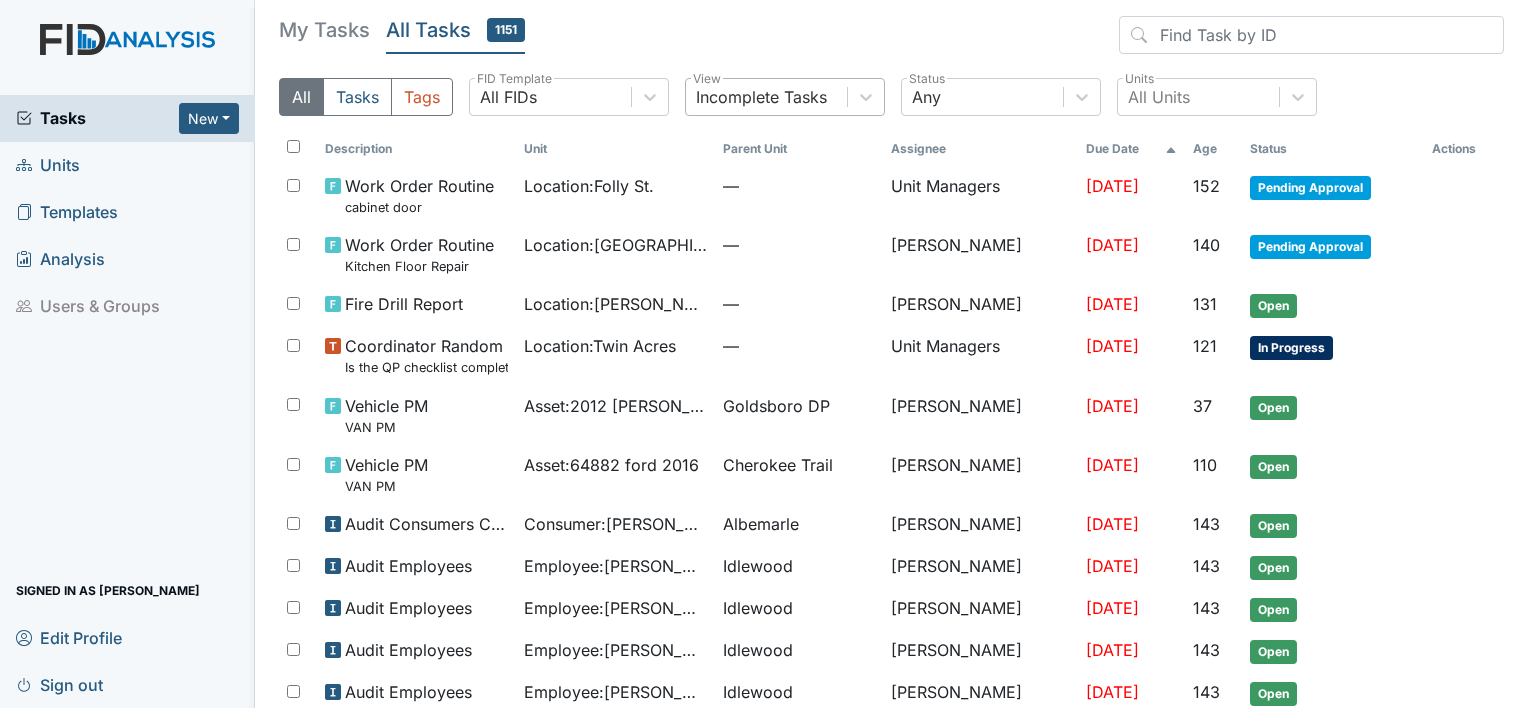 click on "Incomplete Tasks" at bounding box center (761, 97) 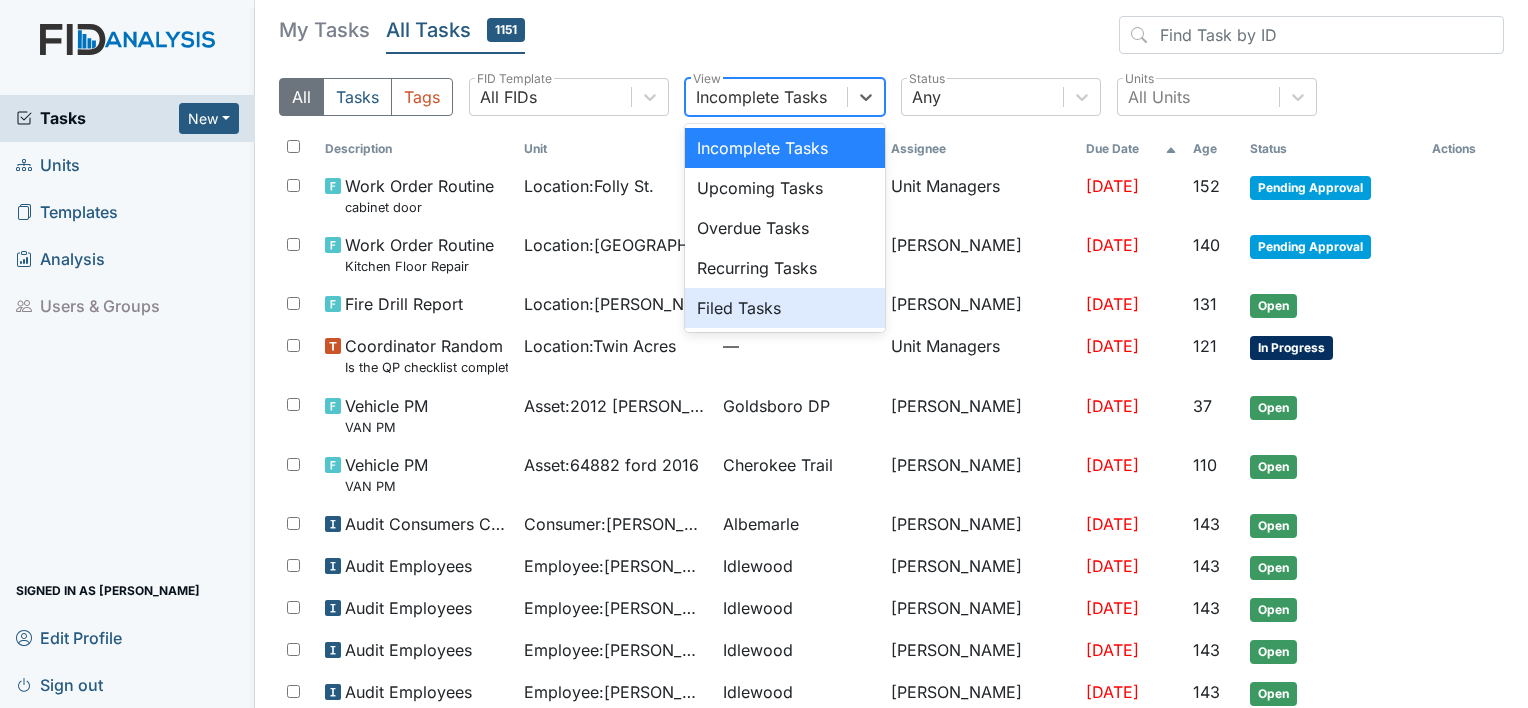 click on "Filed Tasks" at bounding box center [785, 308] 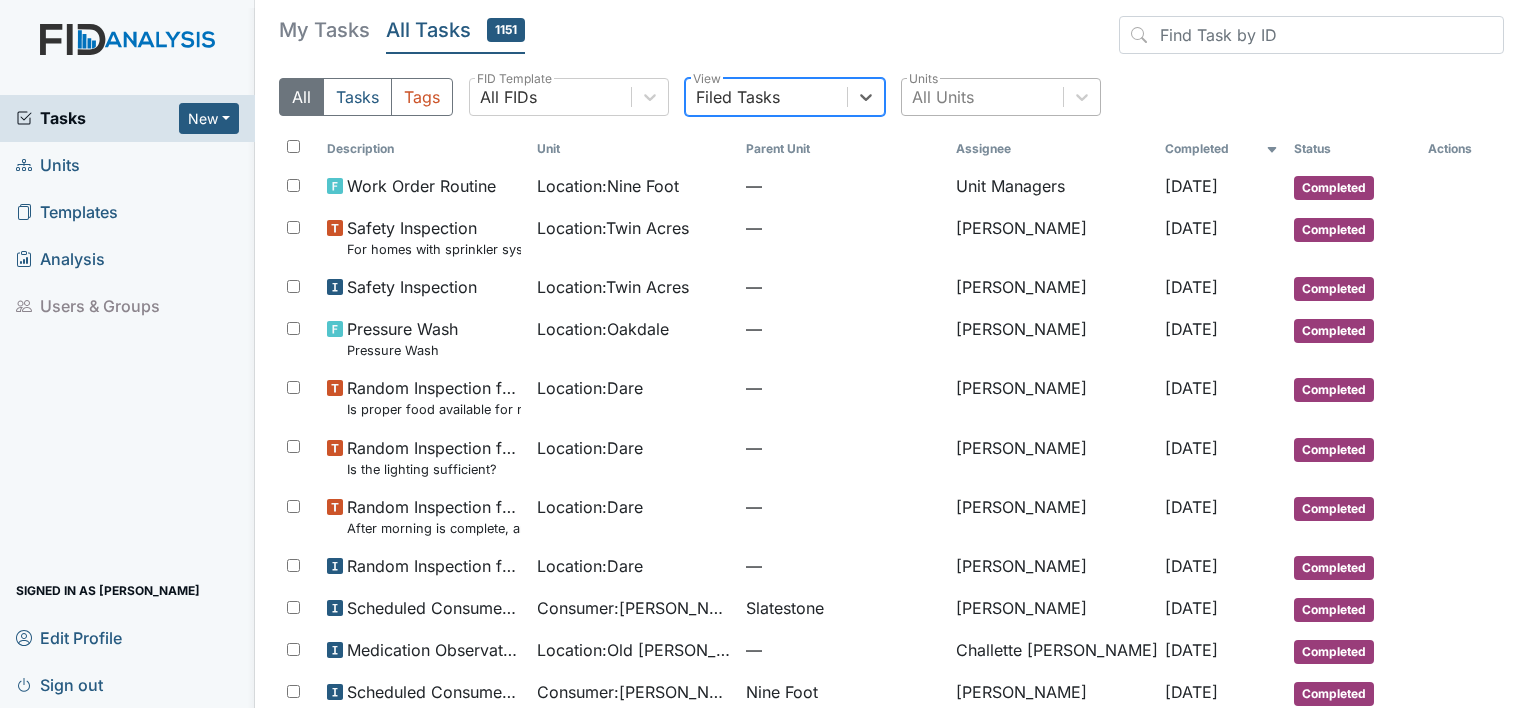 click on "All Units" at bounding box center [982, 97] 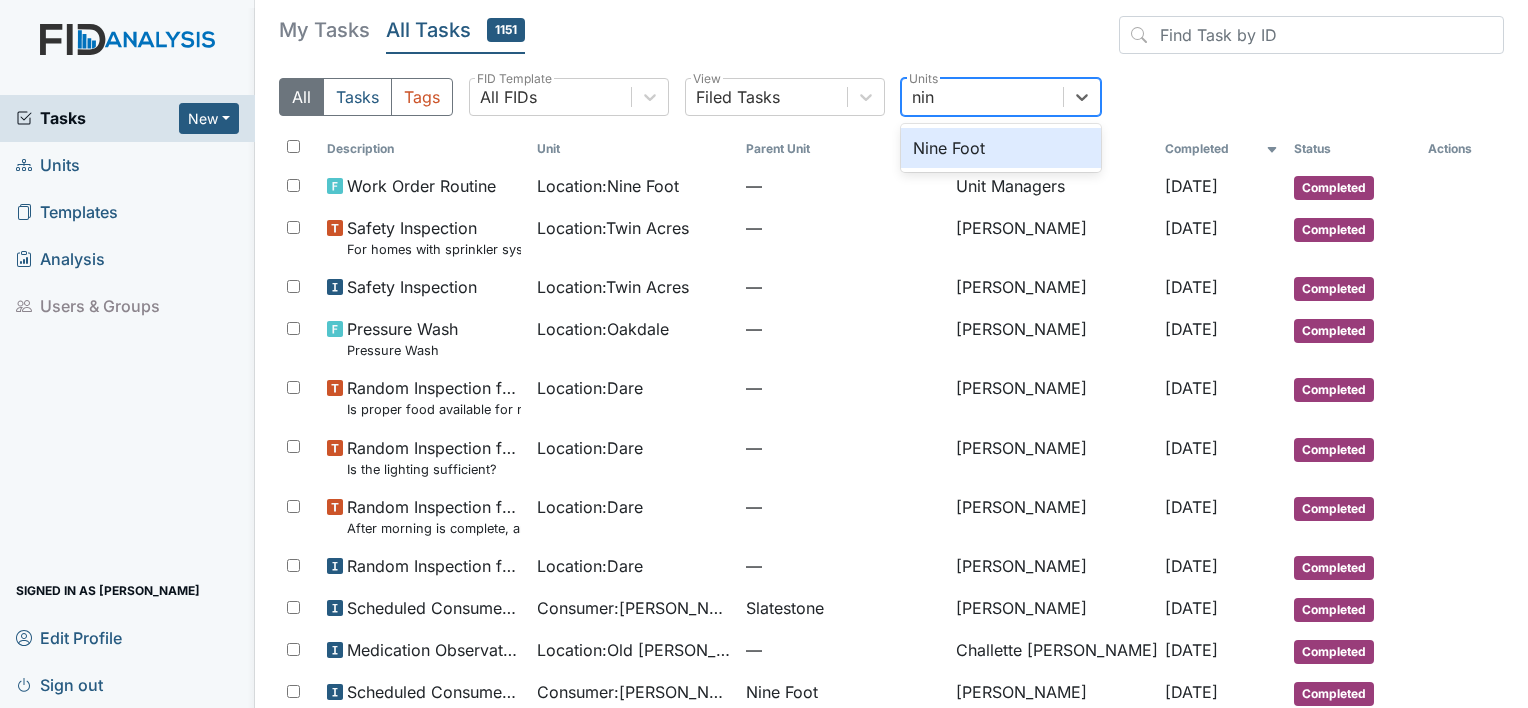 type on "nine" 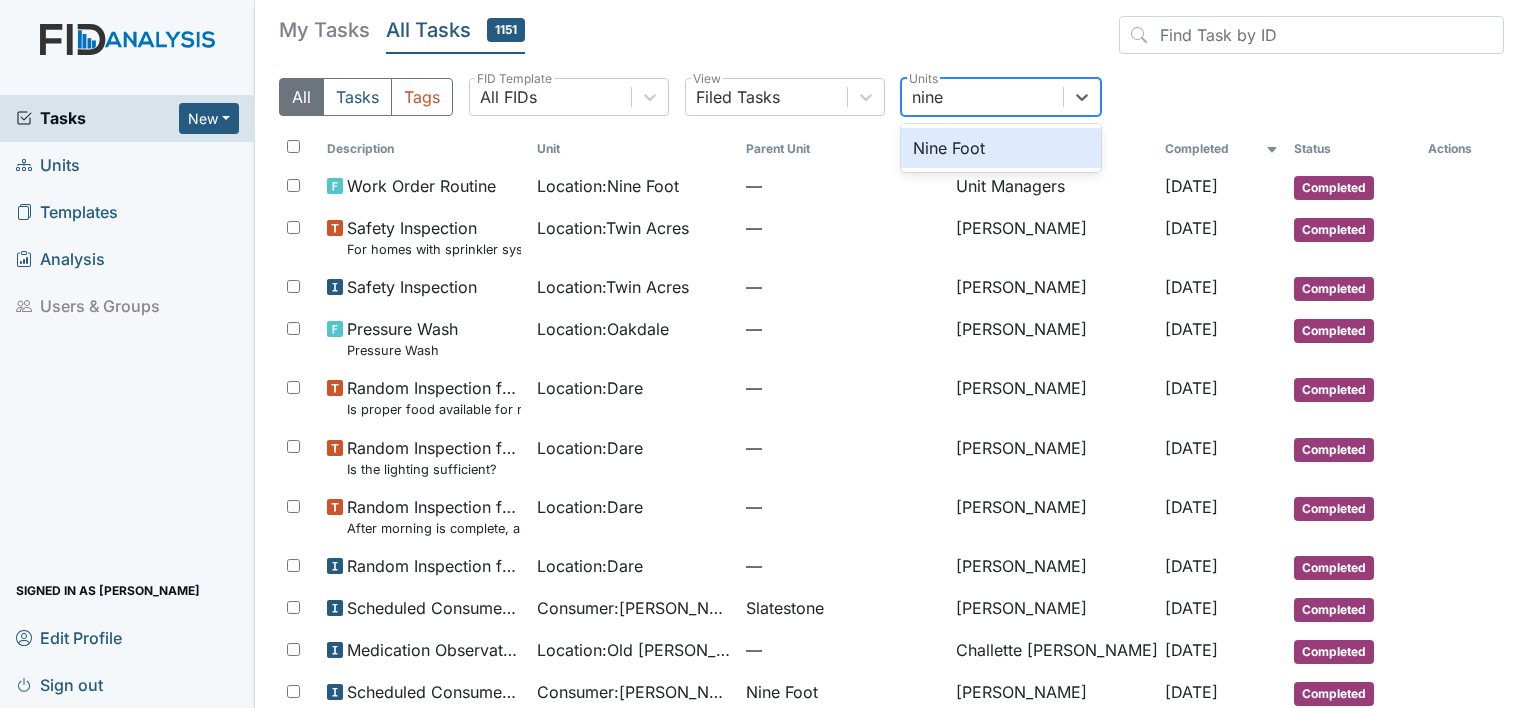 drag, startPoint x: 962, startPoint y: 152, endPoint x: 958, endPoint y: 164, distance: 12.649111 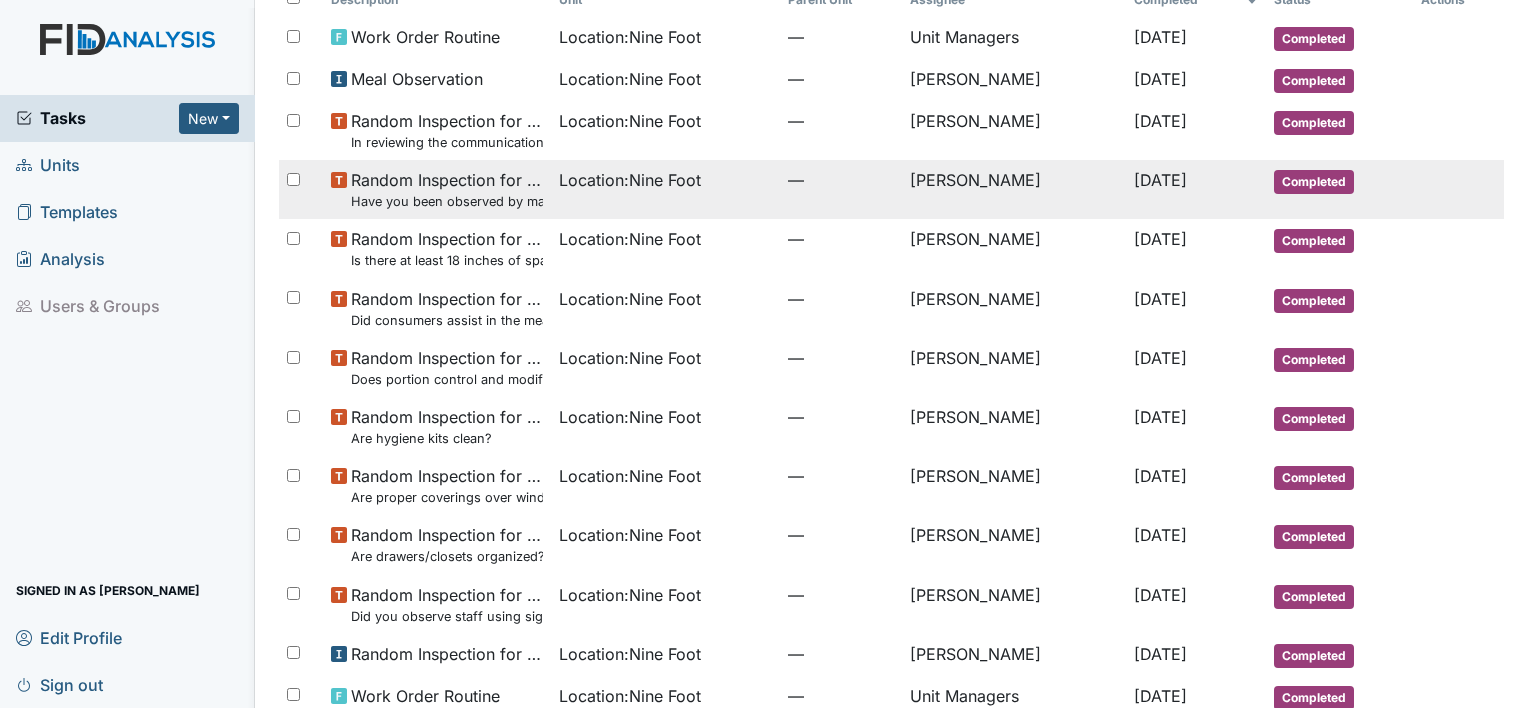 scroll, scrollTop: 0, scrollLeft: 0, axis: both 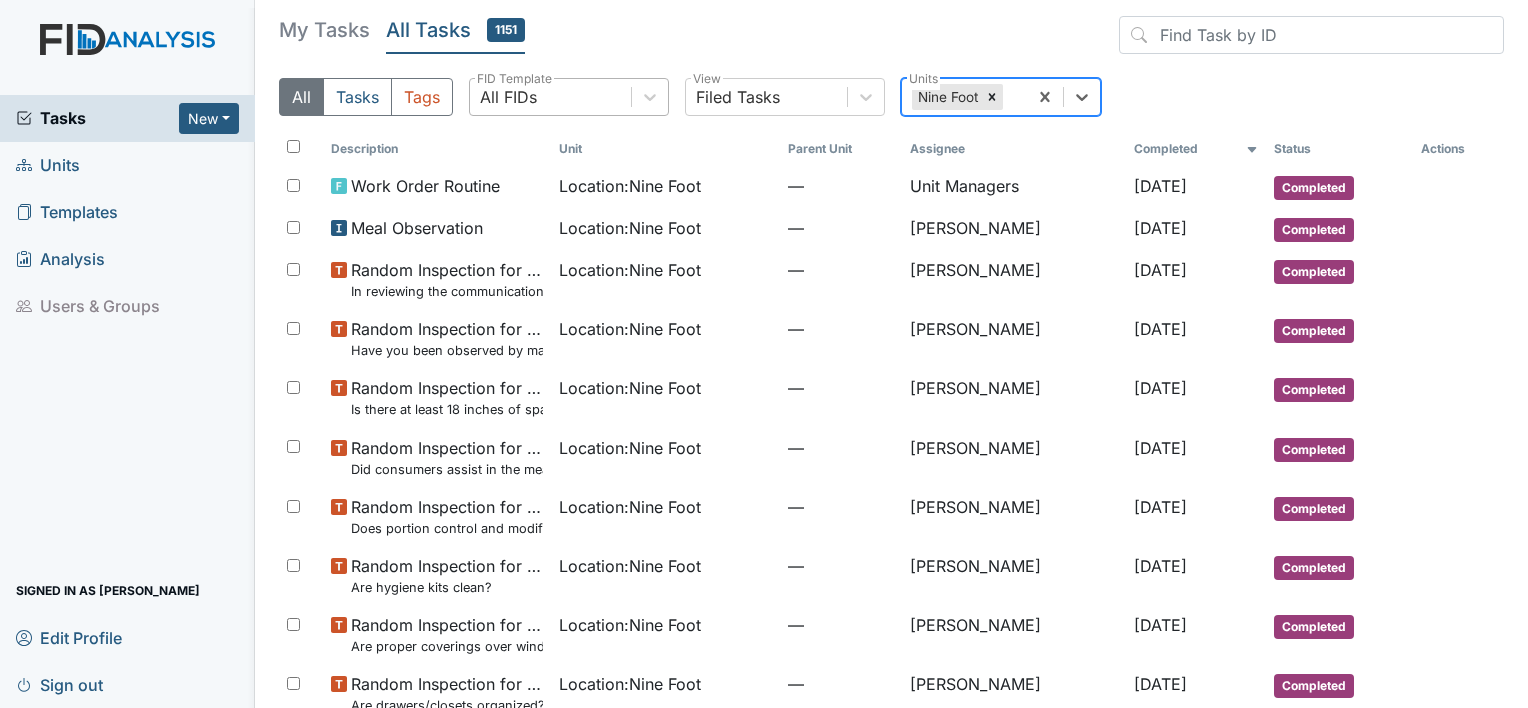 click on "All FIDs" at bounding box center (550, 97) 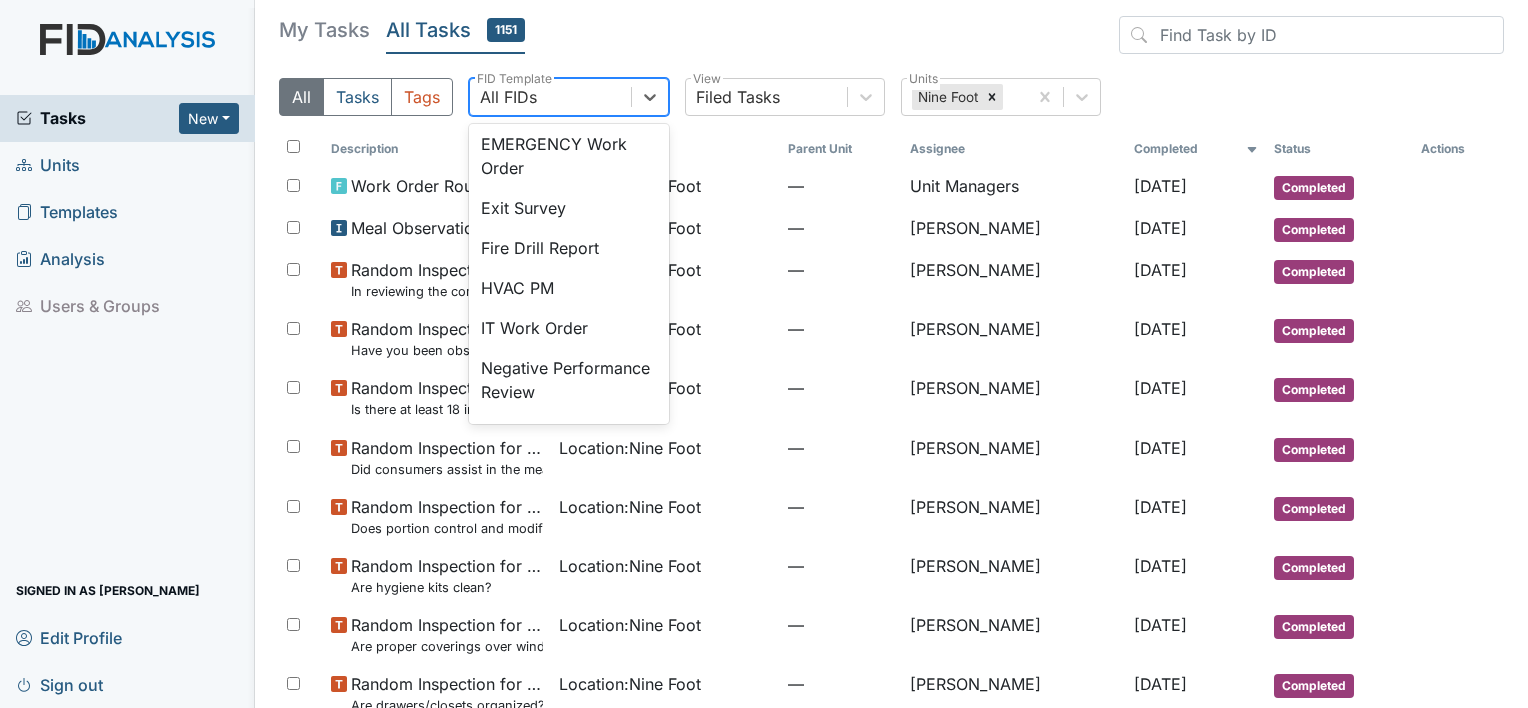 scroll, scrollTop: 300, scrollLeft: 0, axis: vertical 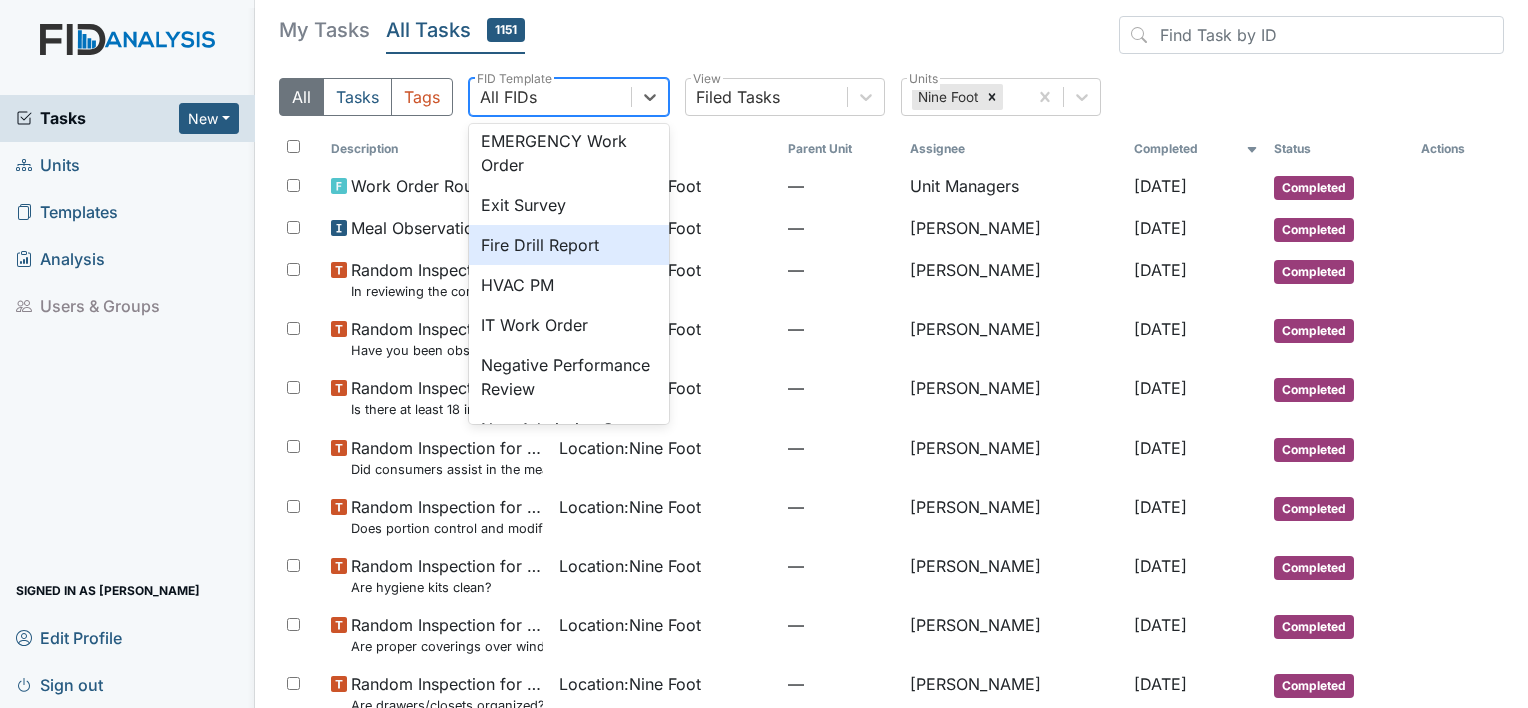 click on "Fire Drill Report" at bounding box center (569, 245) 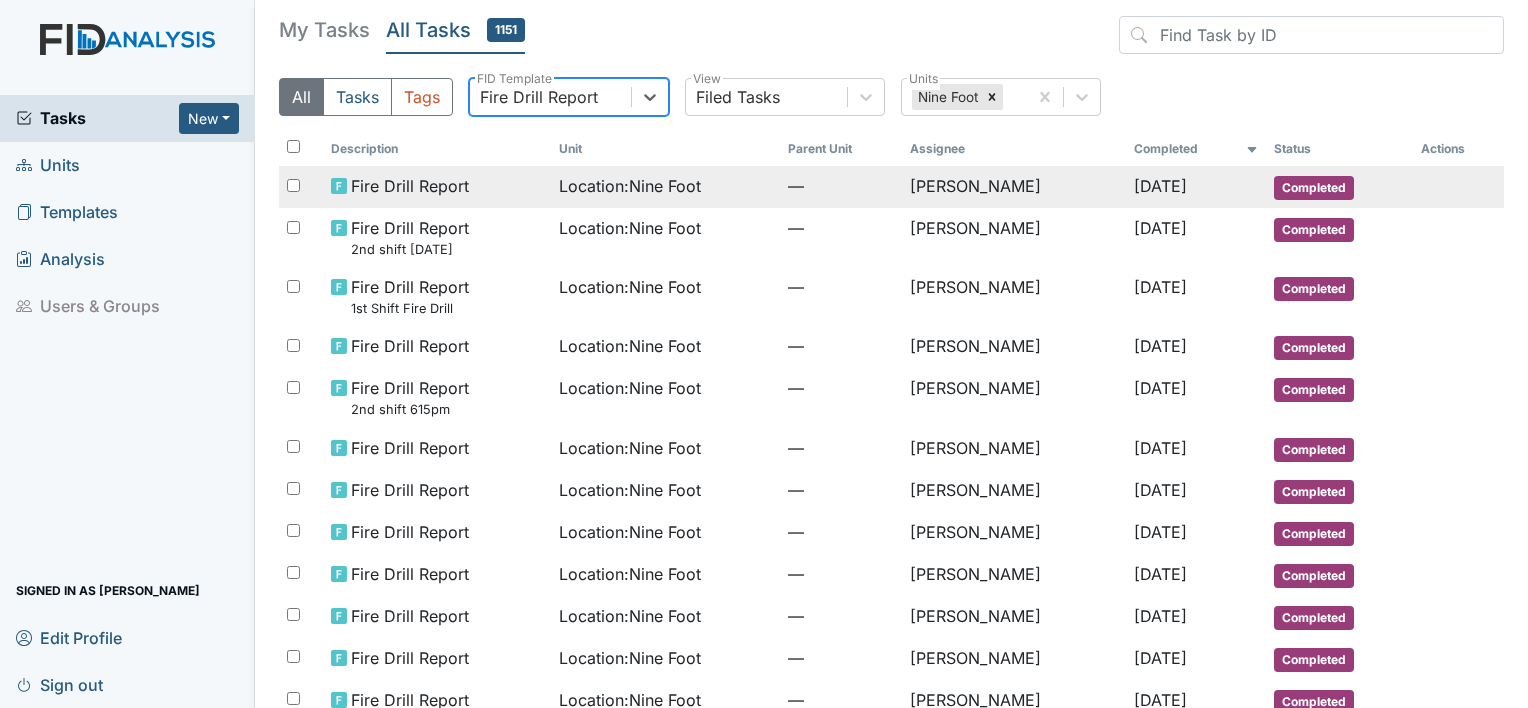 click on "Location :  Nine Foot" at bounding box center (665, 187) 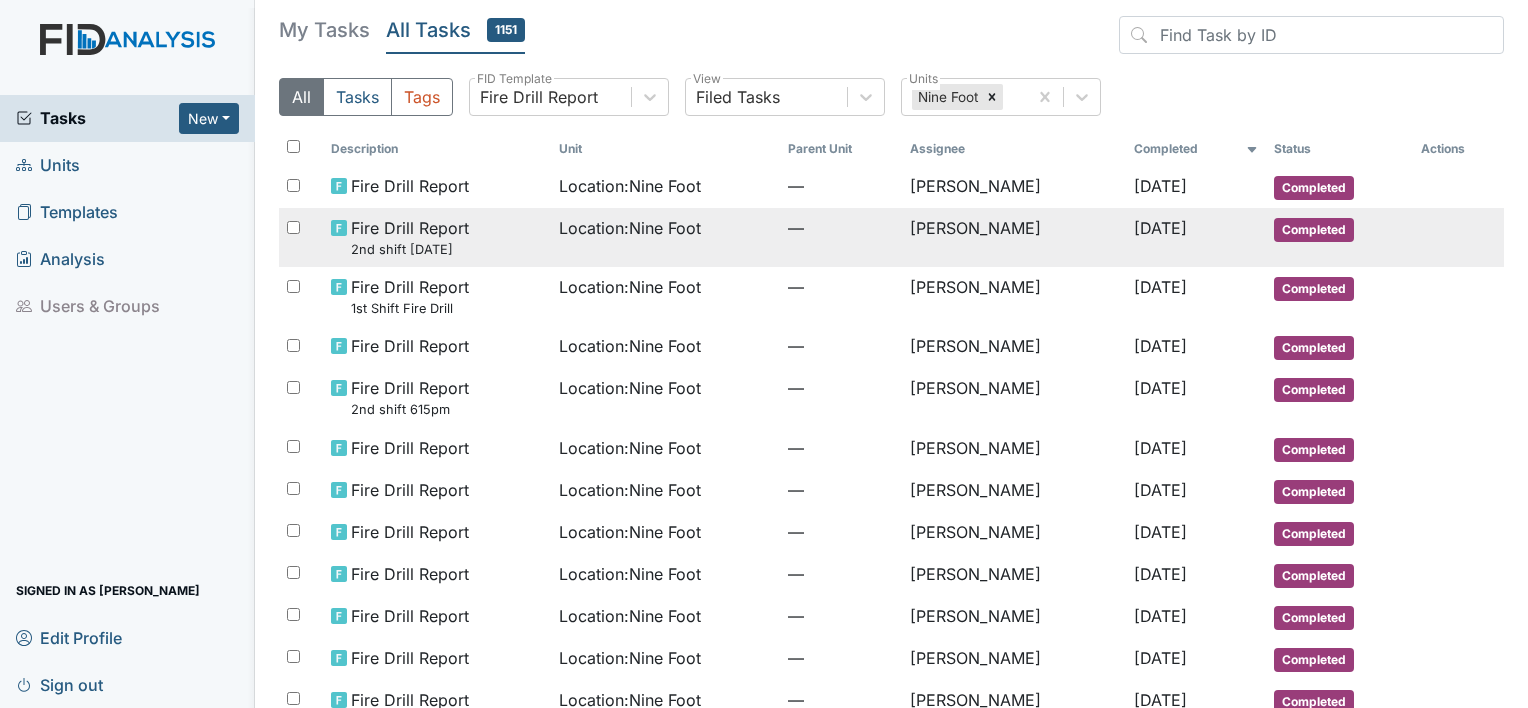 click on "Location :  Nine Foot" at bounding box center [630, 228] 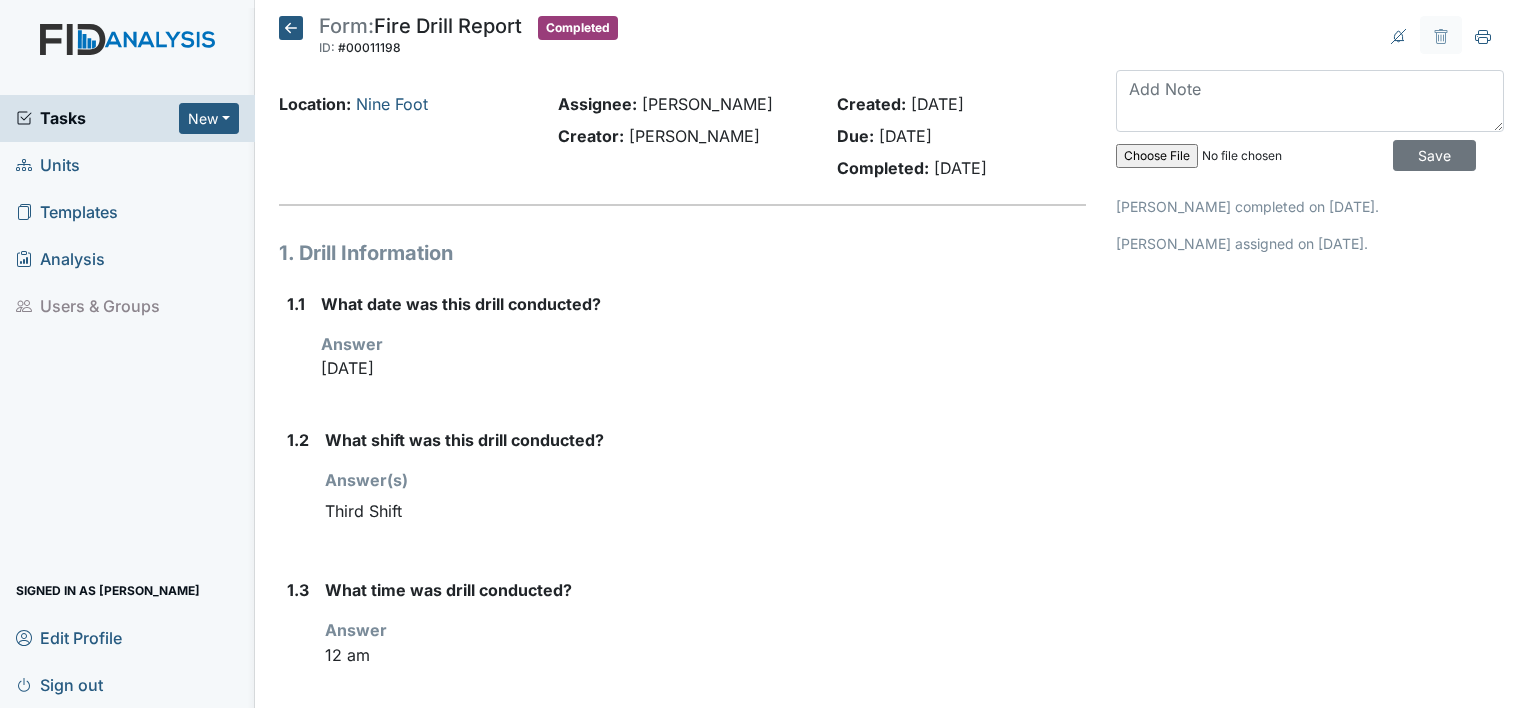scroll, scrollTop: 0, scrollLeft: 0, axis: both 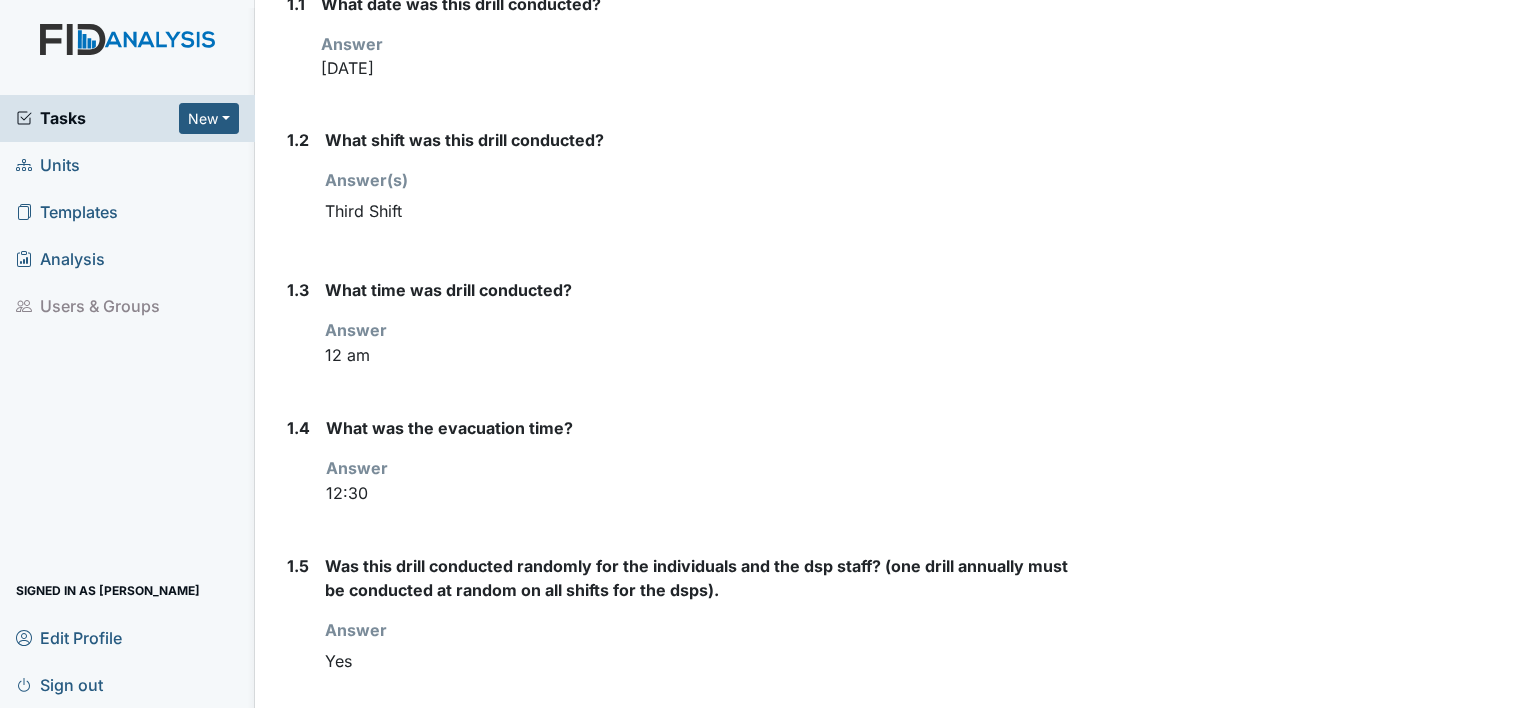 click on "12:30" at bounding box center [705, 355] 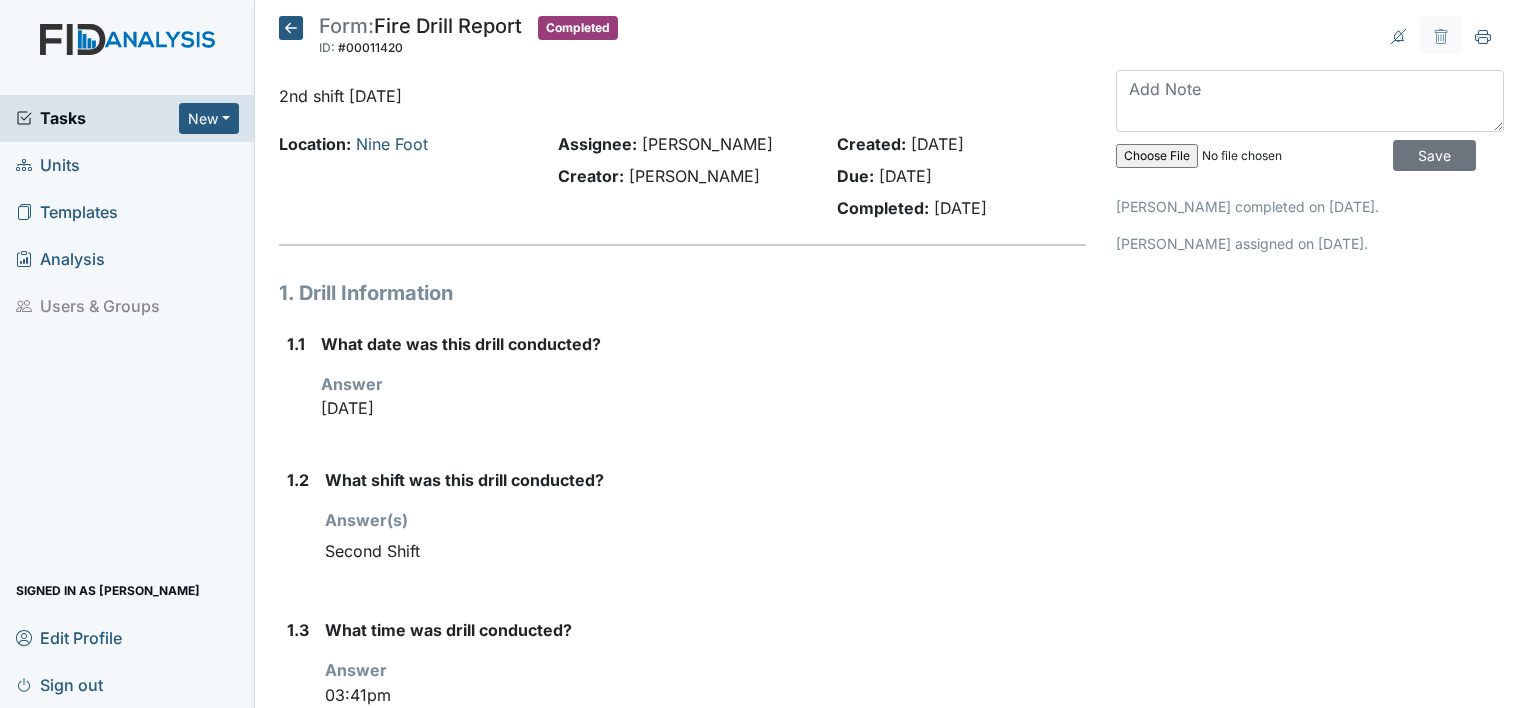 scroll, scrollTop: 0, scrollLeft: 0, axis: both 